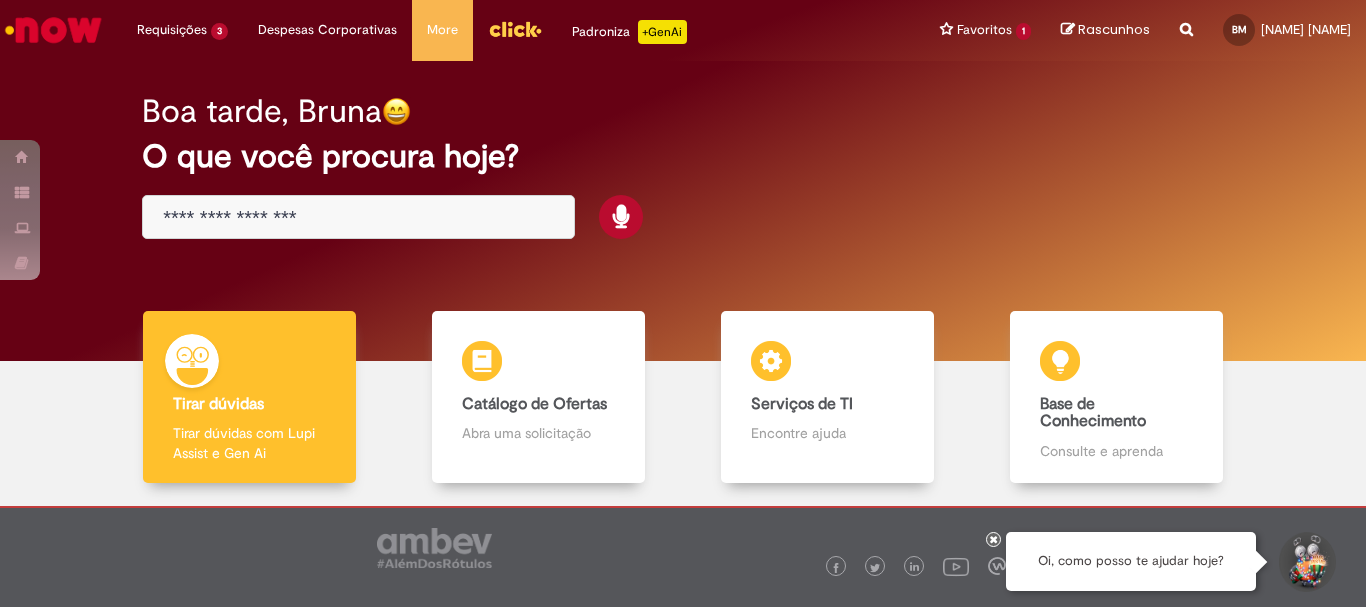 scroll, scrollTop: 0, scrollLeft: 0, axis: both 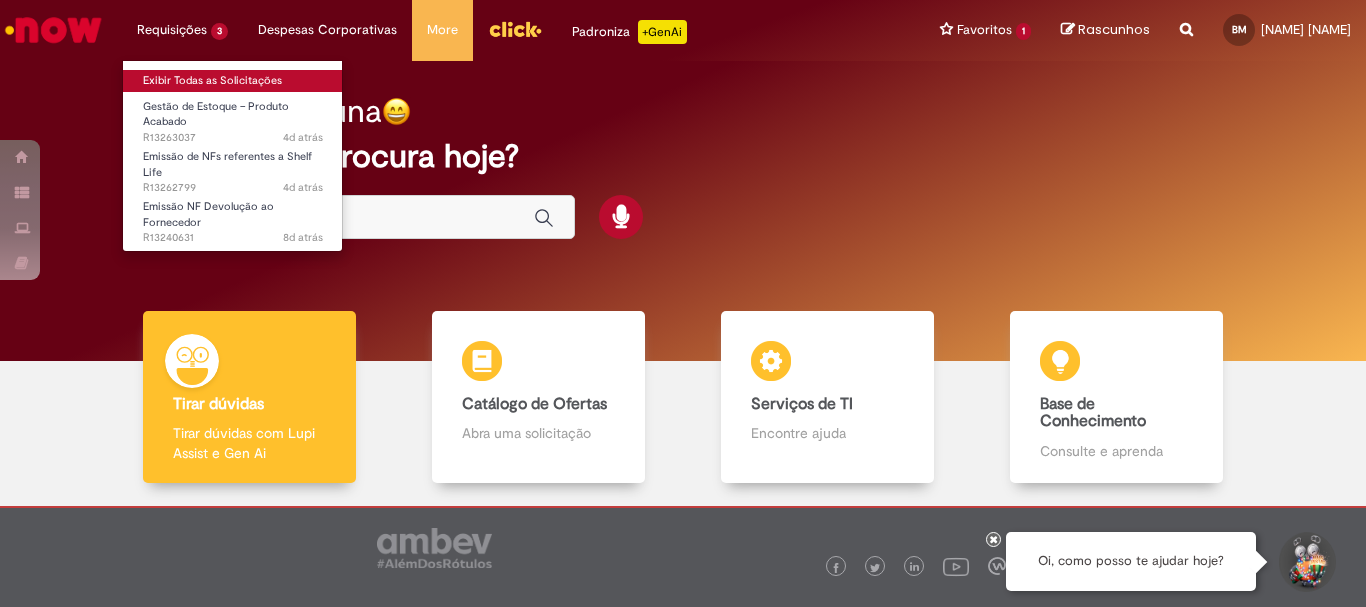 click on "Exibir Todas as Solicitações" at bounding box center (233, 81) 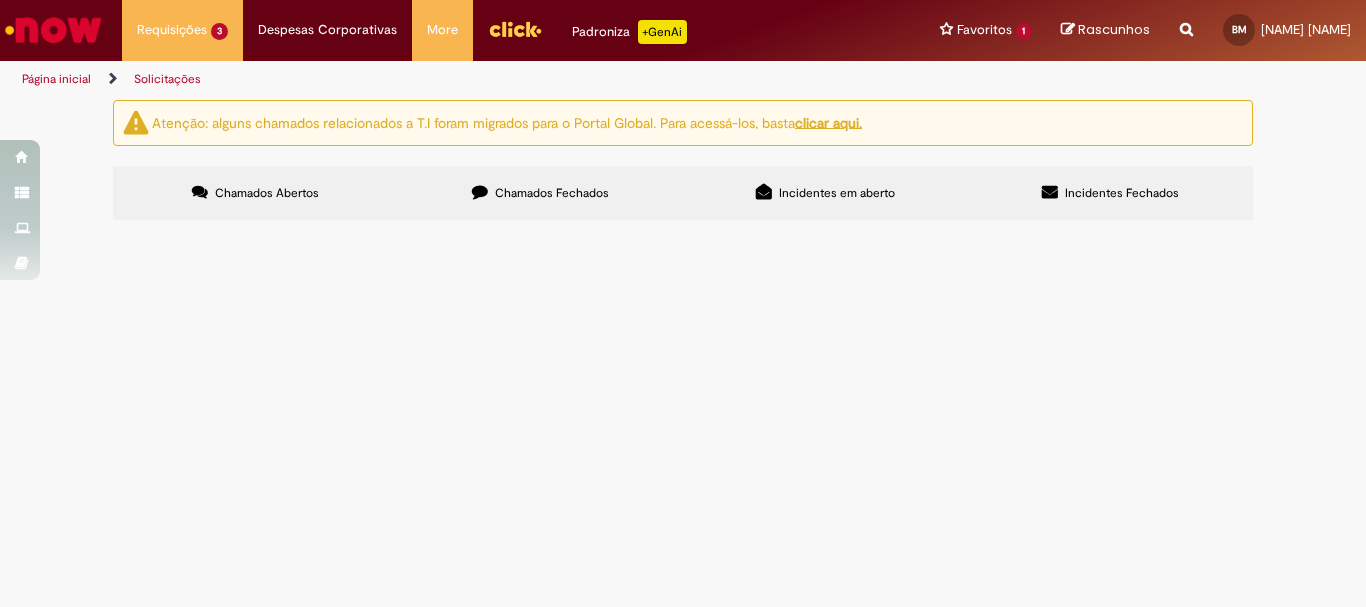 click on "Chamados Fechados" at bounding box center [552, 193] 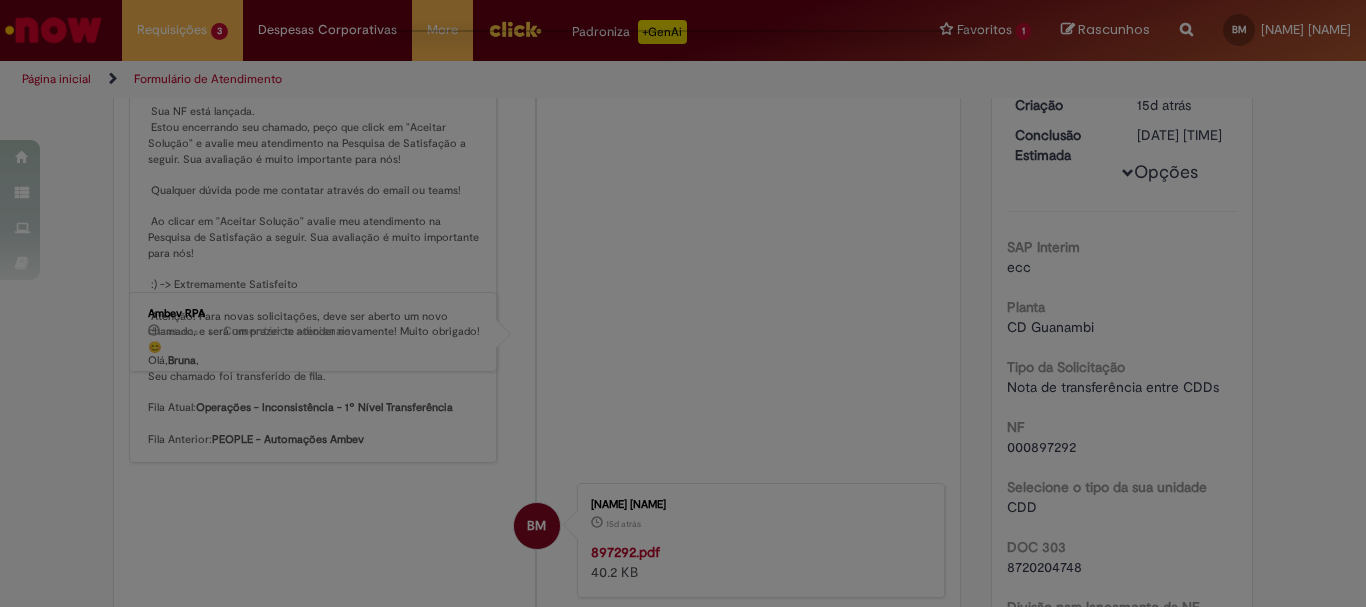 scroll, scrollTop: 0, scrollLeft: 0, axis: both 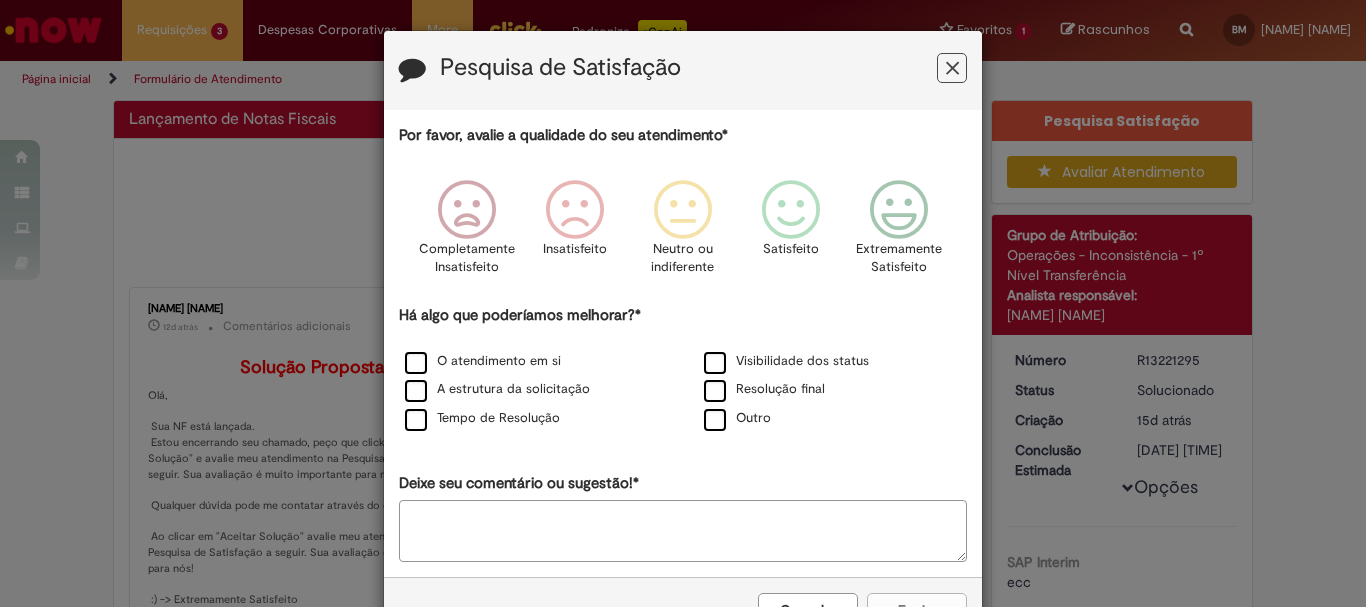 click at bounding box center (952, 68) 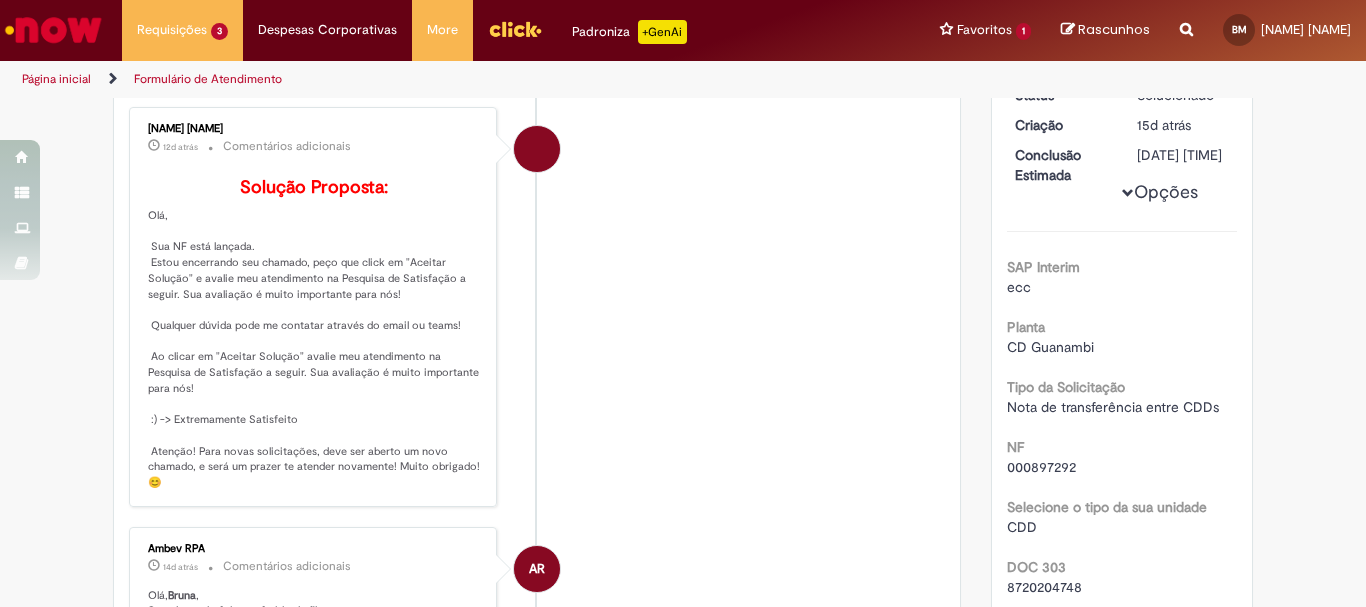 scroll, scrollTop: 95, scrollLeft: 0, axis: vertical 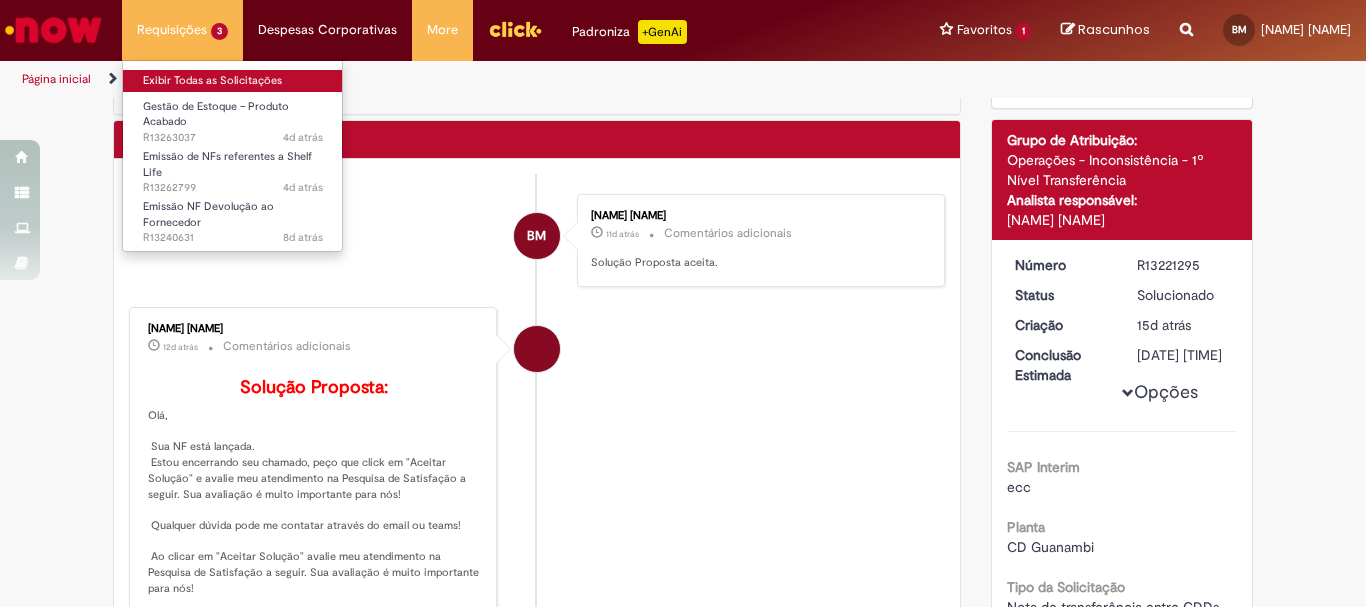 click on "Exibir Todas as Solicitações" at bounding box center (233, 81) 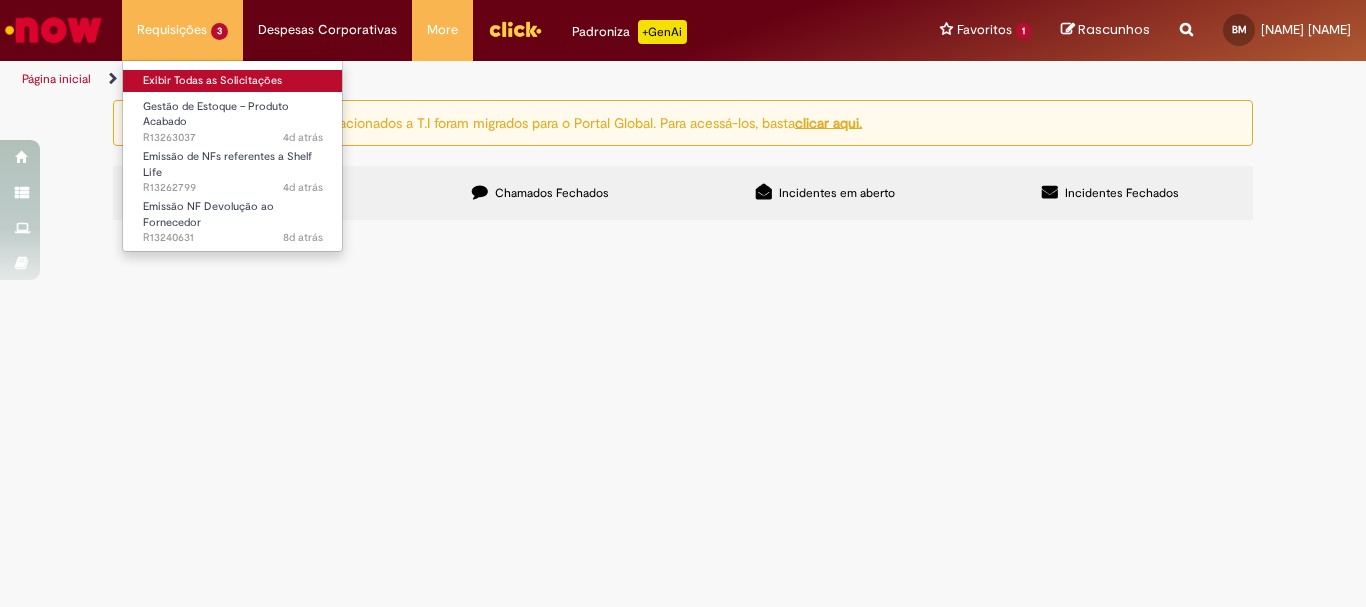 scroll, scrollTop: 0, scrollLeft: 0, axis: both 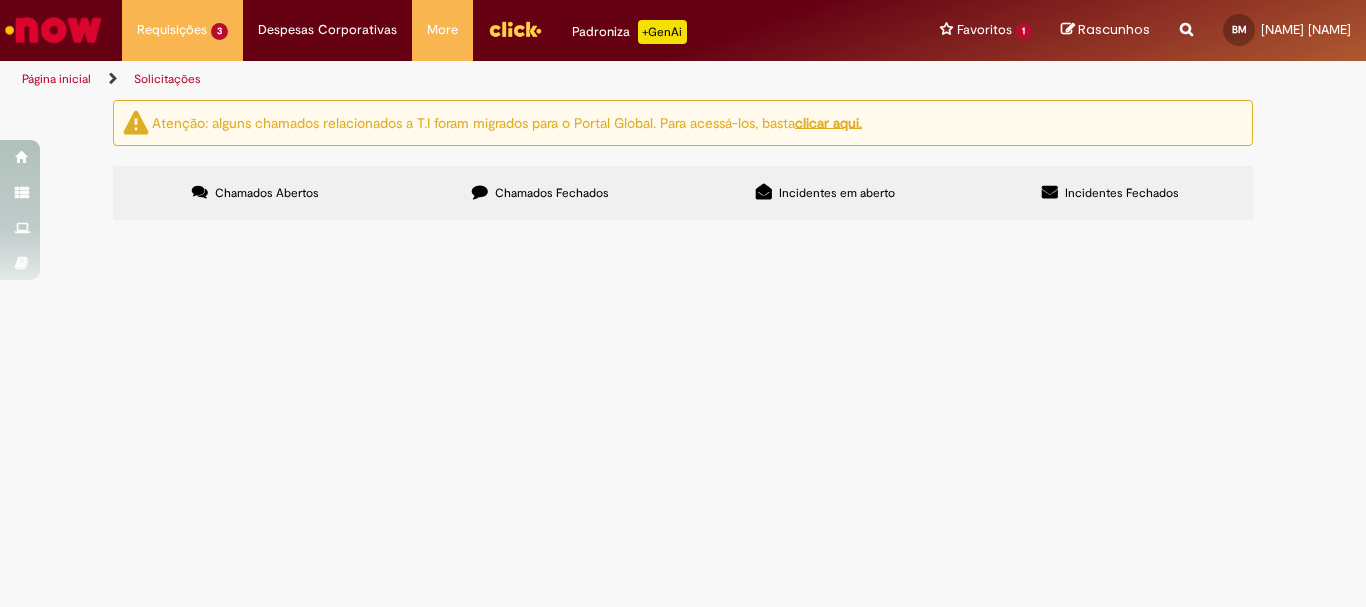 click on "Chamados Fechados" at bounding box center (540, 193) 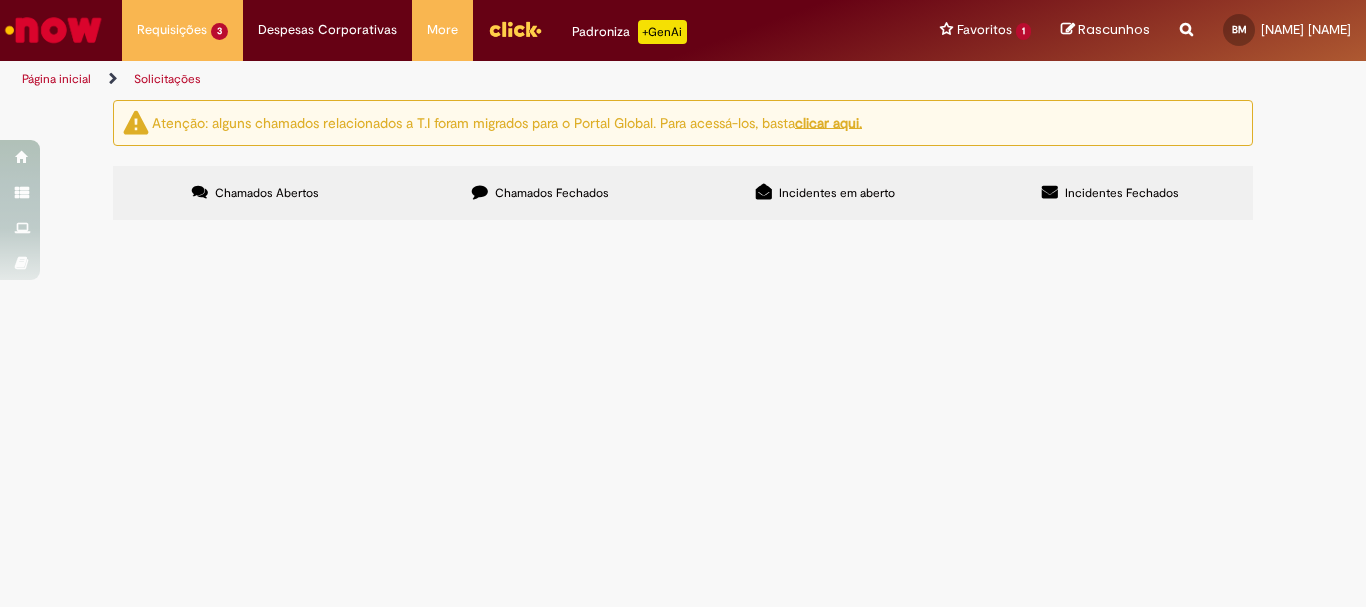scroll, scrollTop: 200, scrollLeft: 0, axis: vertical 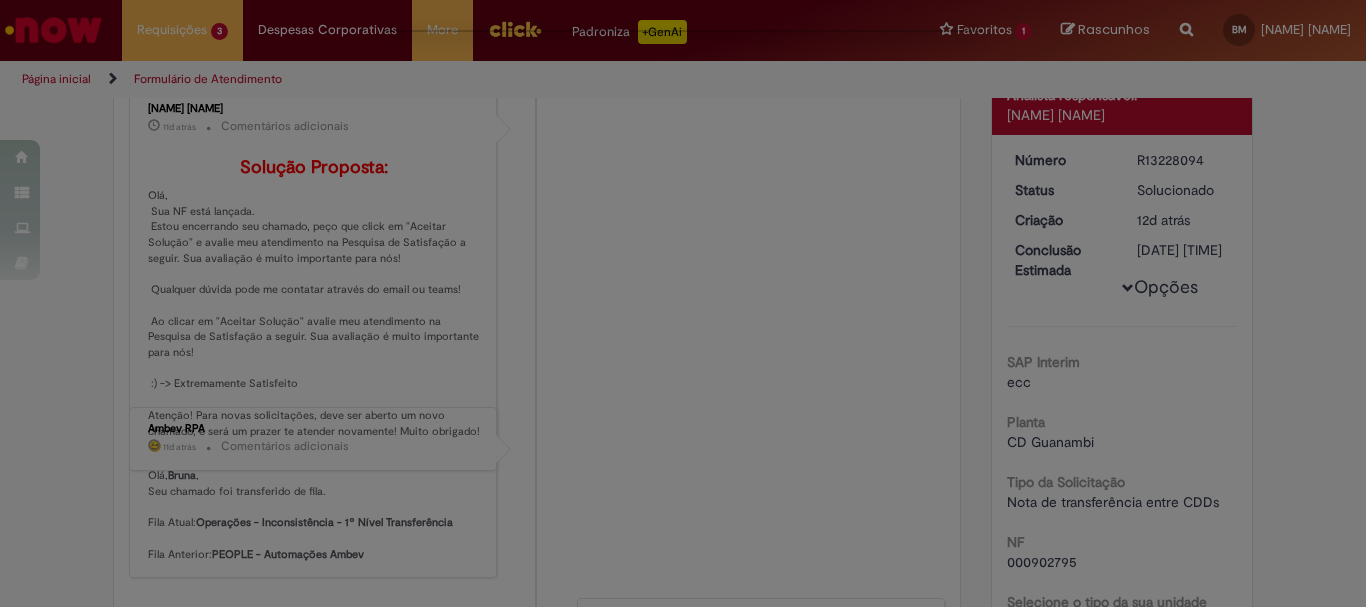 click at bounding box center (683, 303) 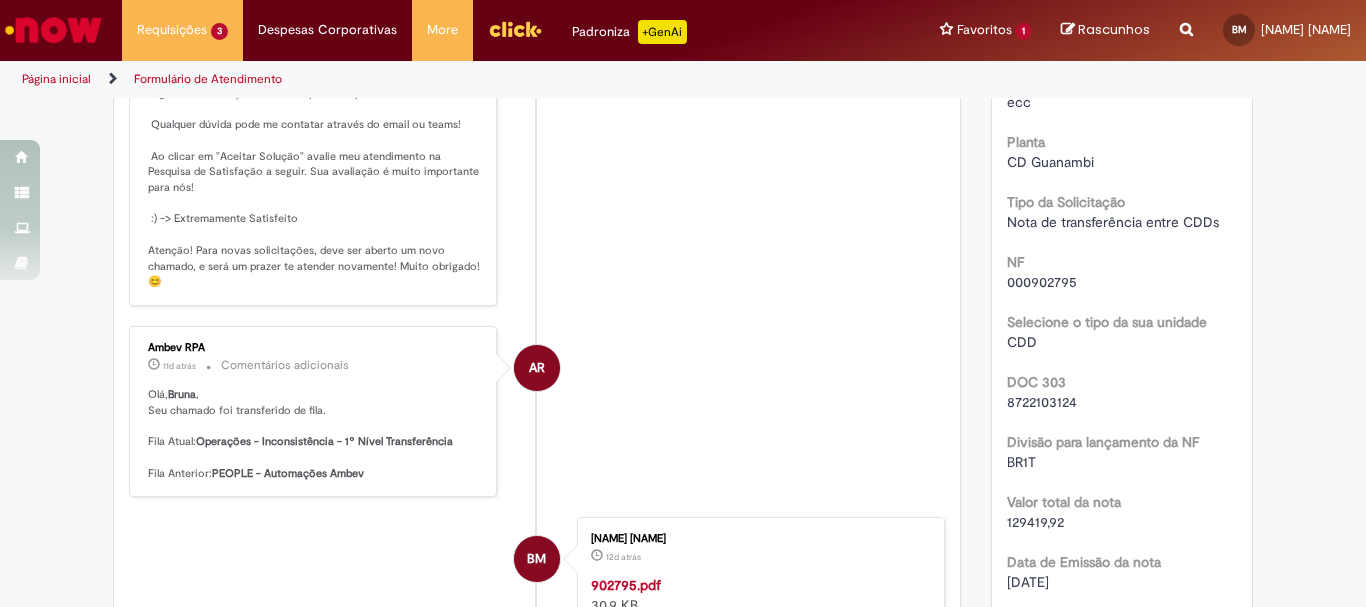scroll, scrollTop: 0, scrollLeft: 0, axis: both 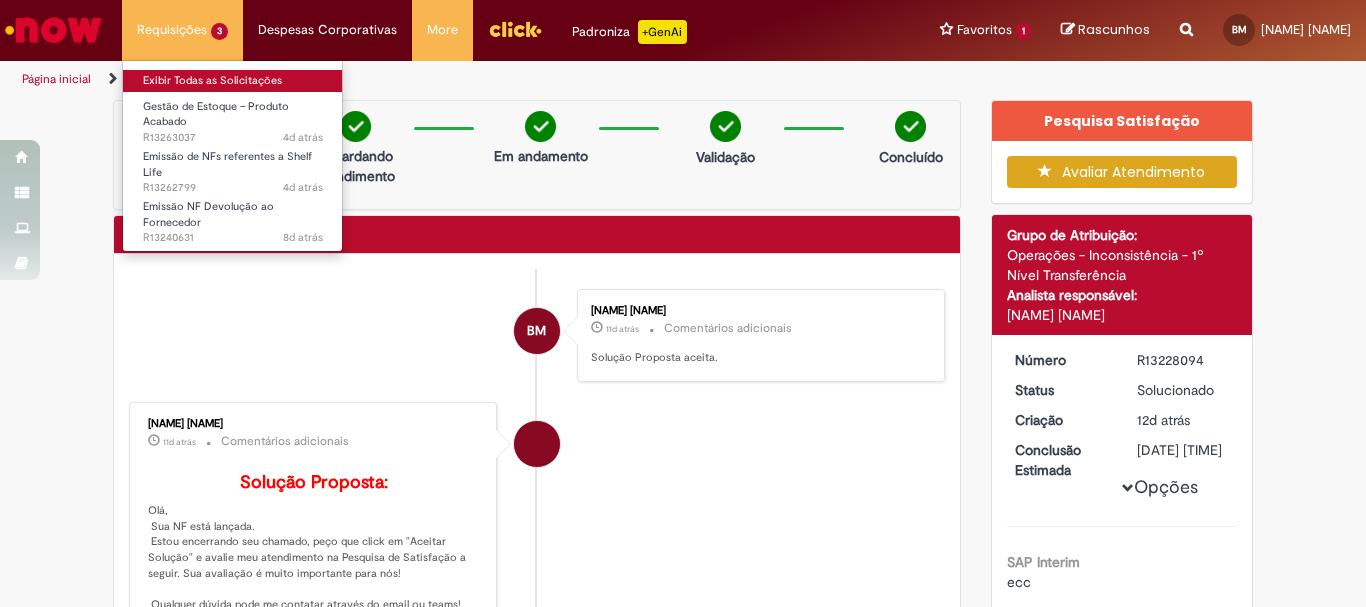 click on "Exibir Todas as Solicitações" at bounding box center (233, 81) 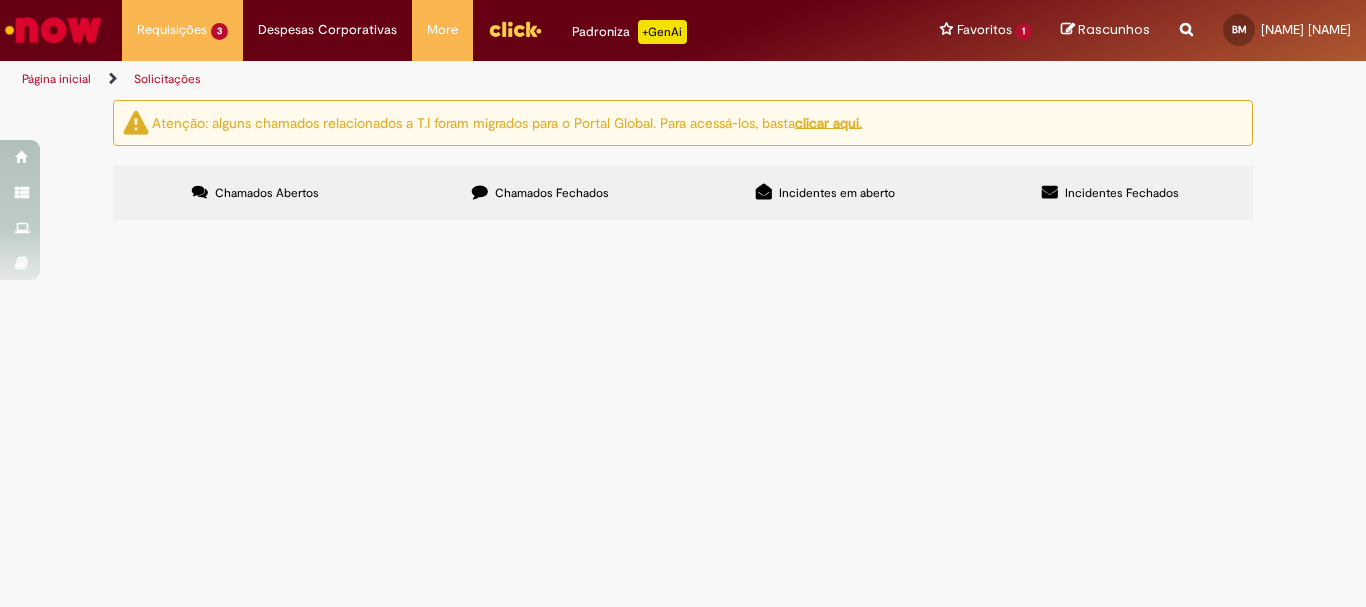 click on "Atenção: alguns chamados relacionados a T.I foram migrados para o Portal Global. Para acessá-los, basta  clicar aqui." at bounding box center (683, 123) 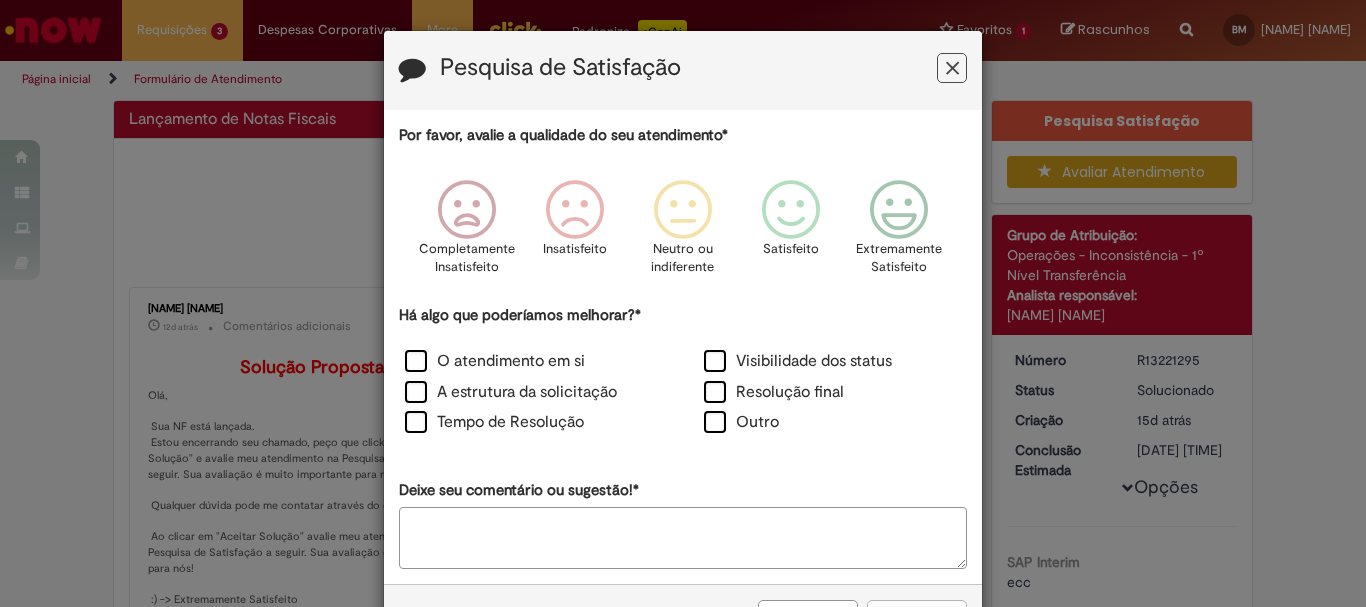 click at bounding box center (952, 68) 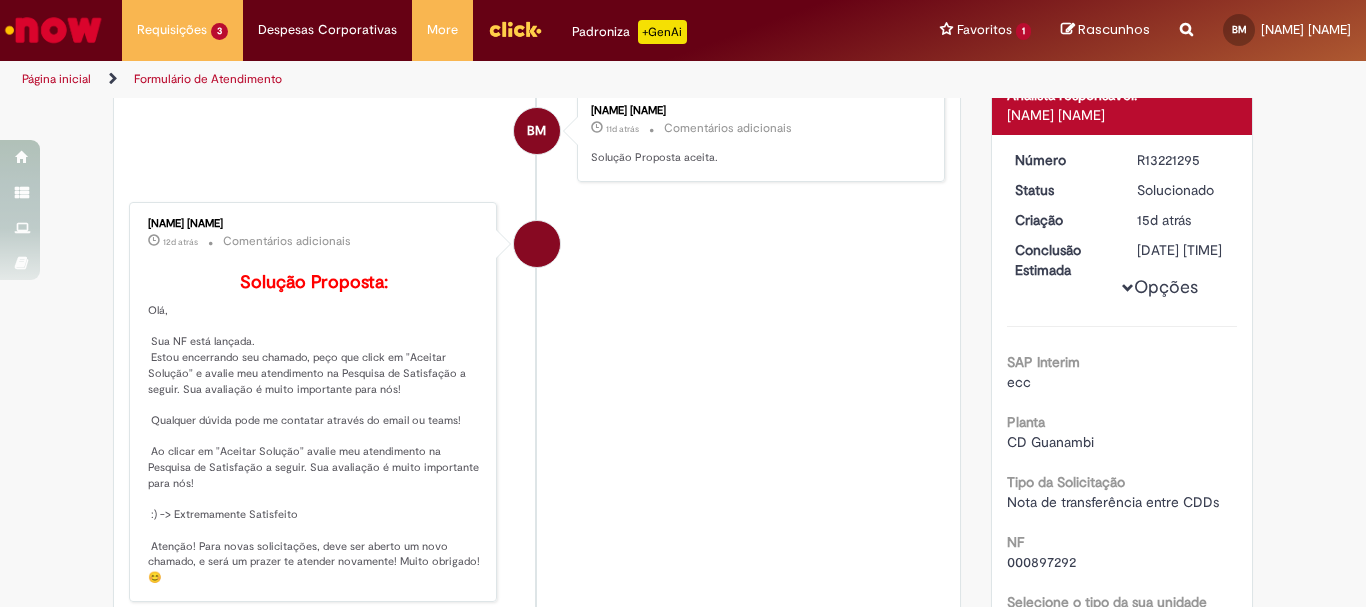 scroll, scrollTop: 0, scrollLeft: 0, axis: both 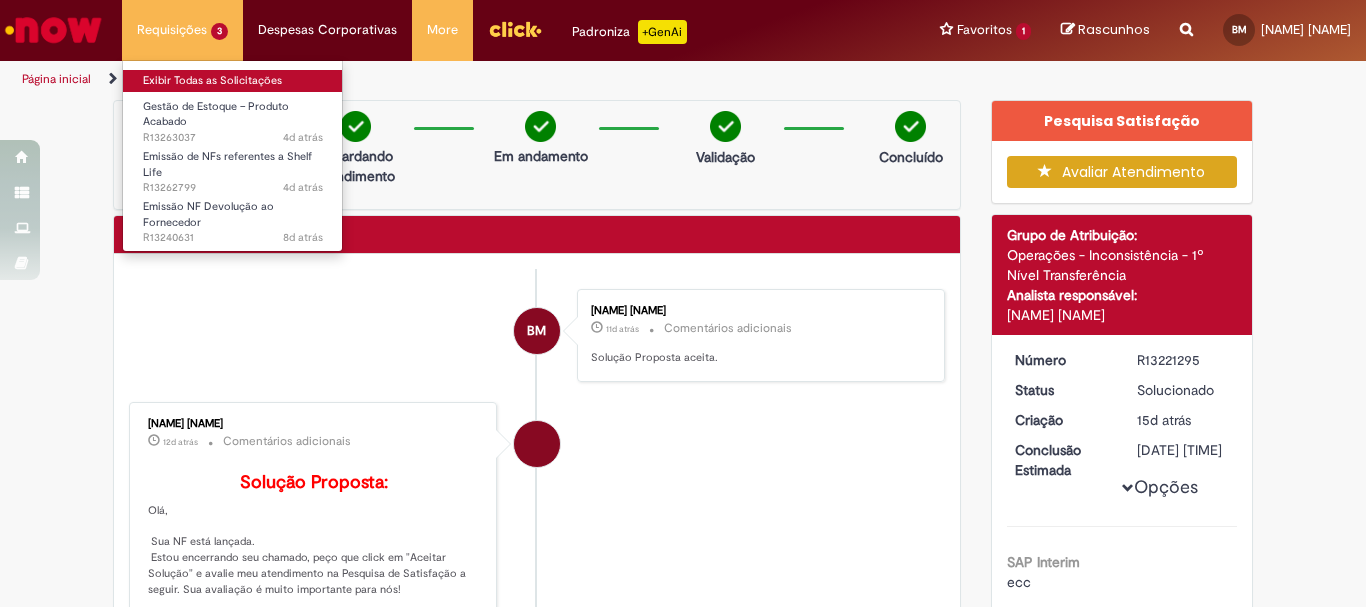 click on "Exibir Todas as Solicitações" at bounding box center [233, 81] 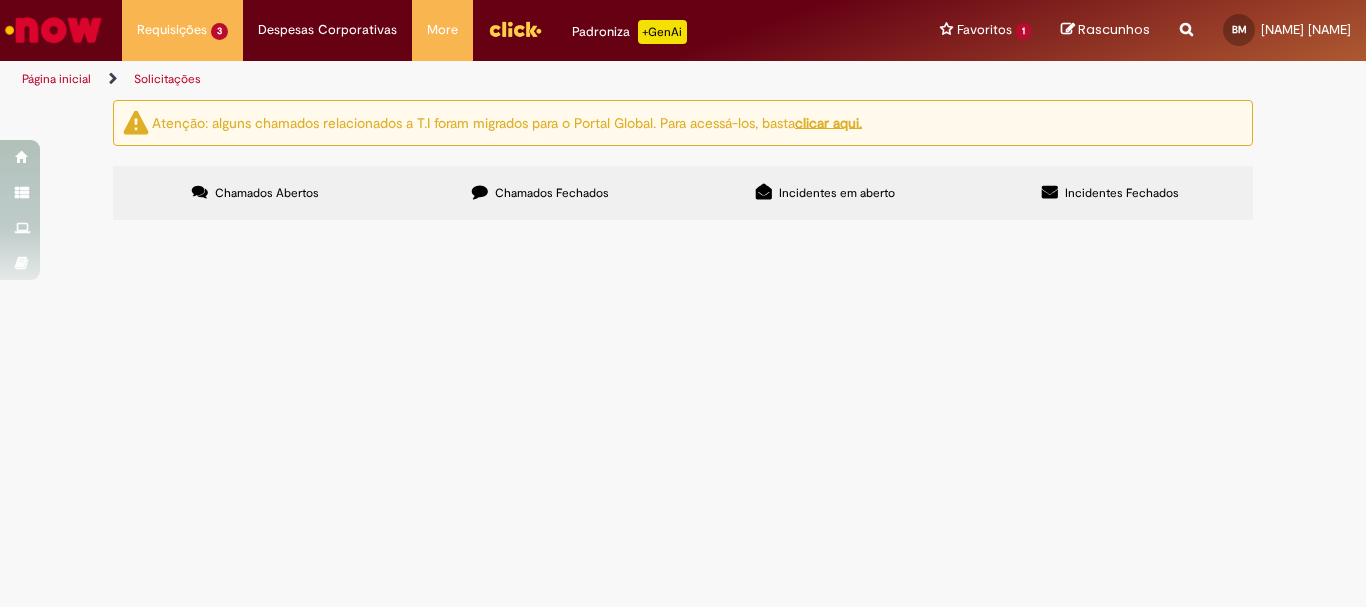 click on "Chamados Fechados" at bounding box center (540, 193) 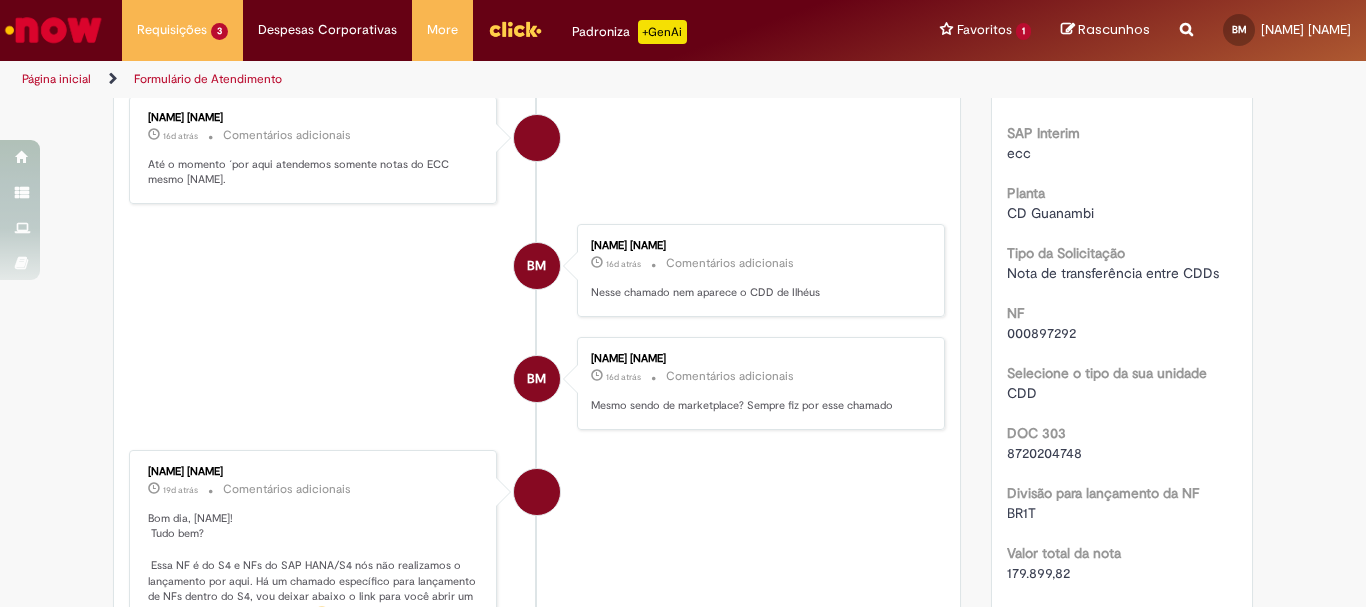 scroll, scrollTop: 15, scrollLeft: 0, axis: vertical 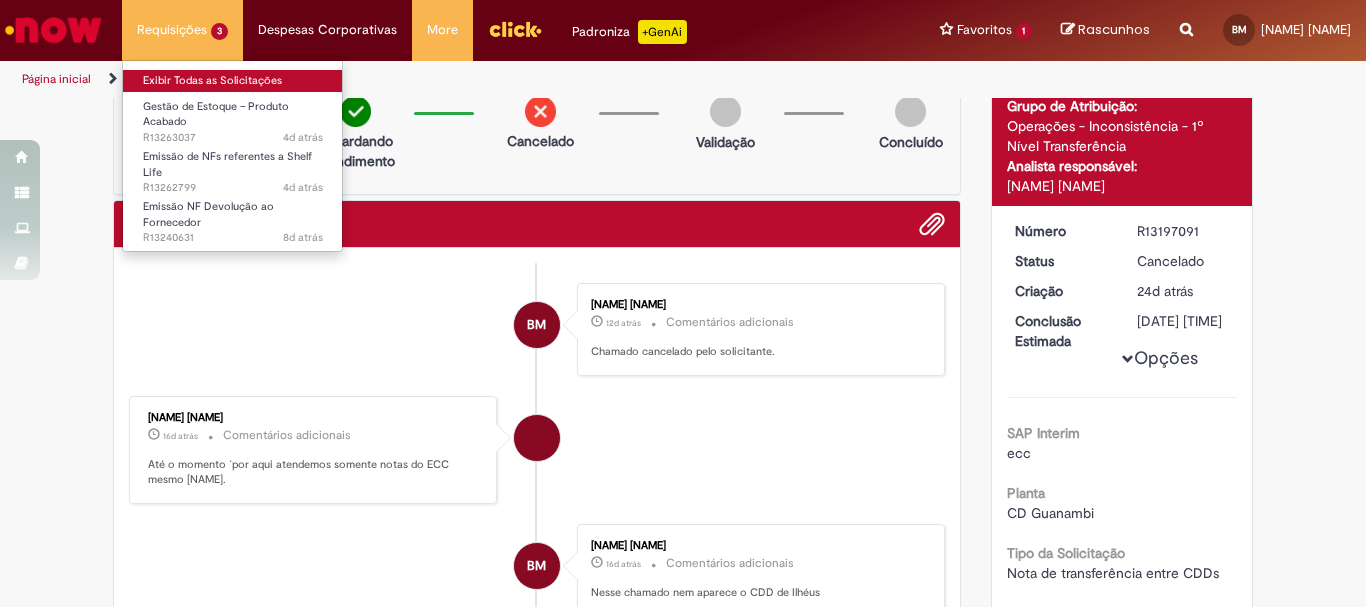 click on "Exibir Todas as Solicitações" at bounding box center [233, 81] 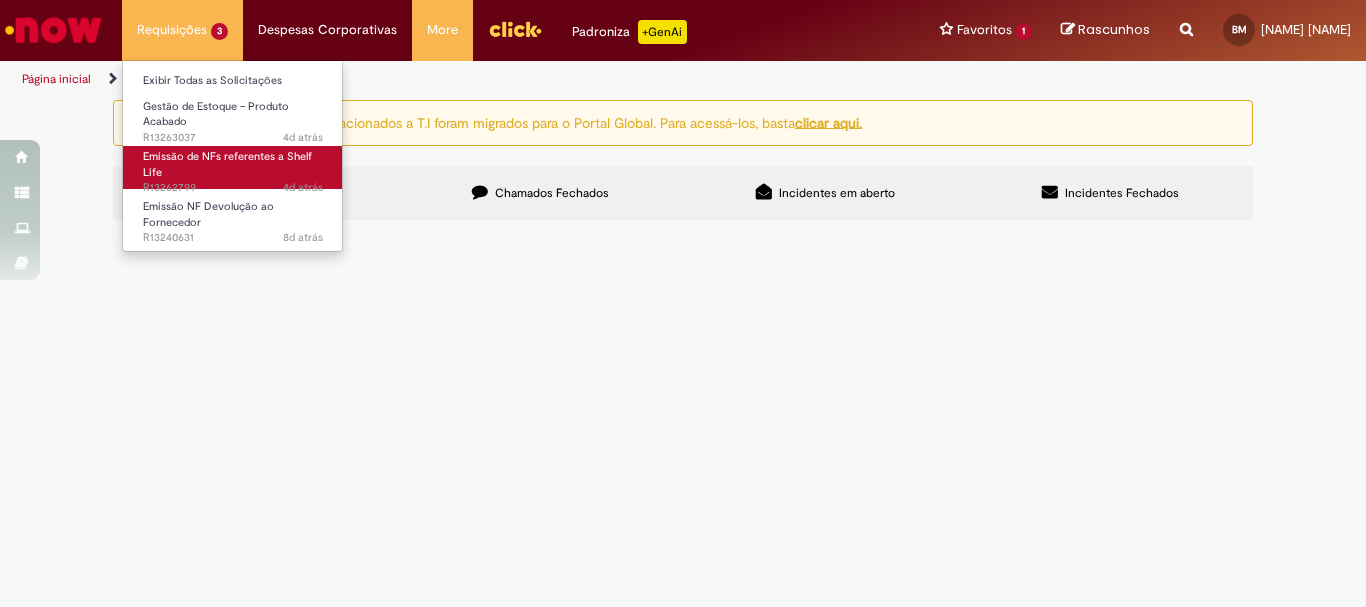 scroll, scrollTop: 0, scrollLeft: 0, axis: both 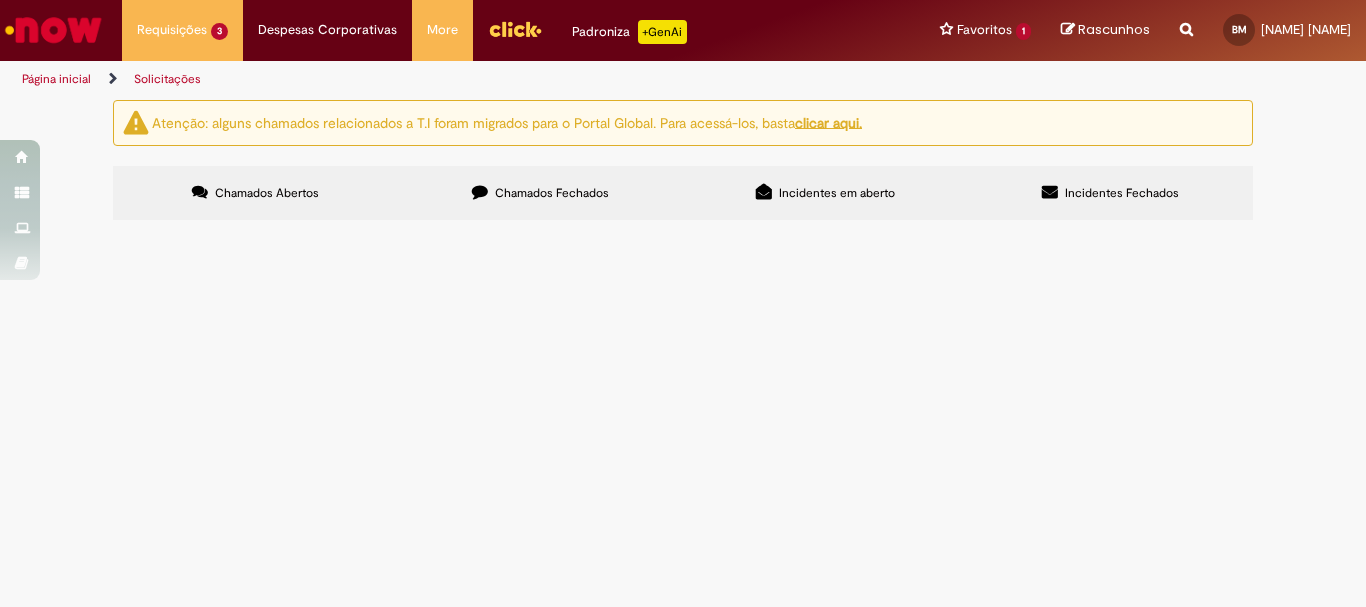 click on "Chamados Fechados" at bounding box center (540, 193) 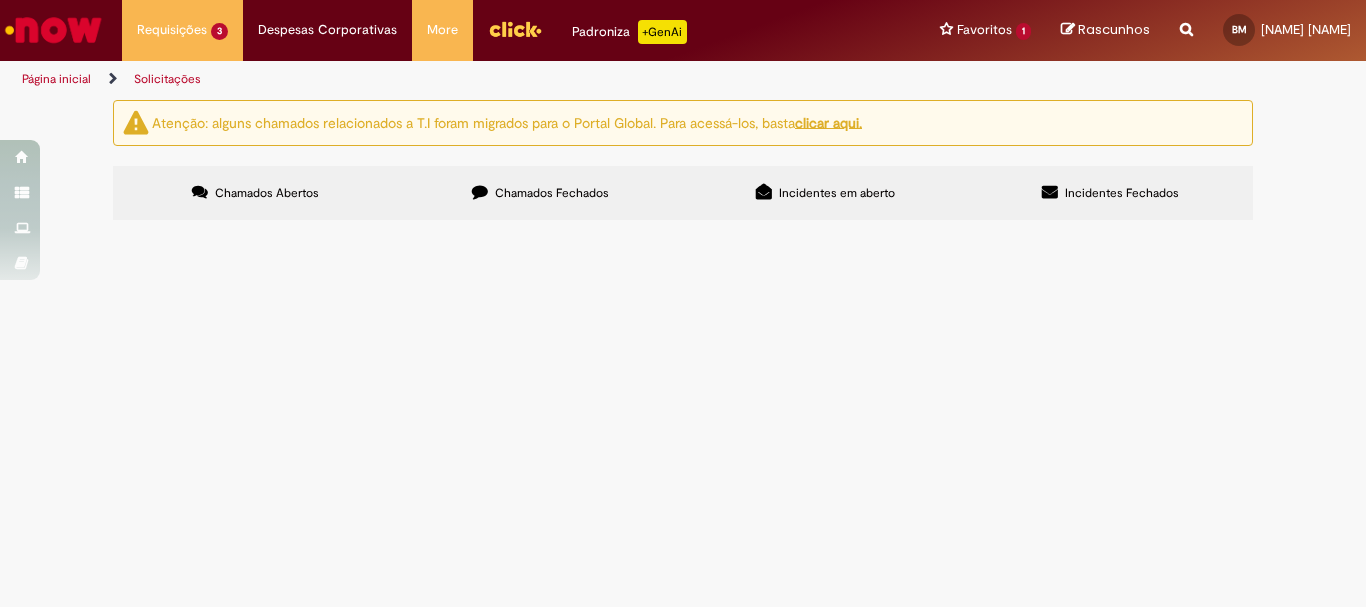 scroll, scrollTop: 955, scrollLeft: 0, axis: vertical 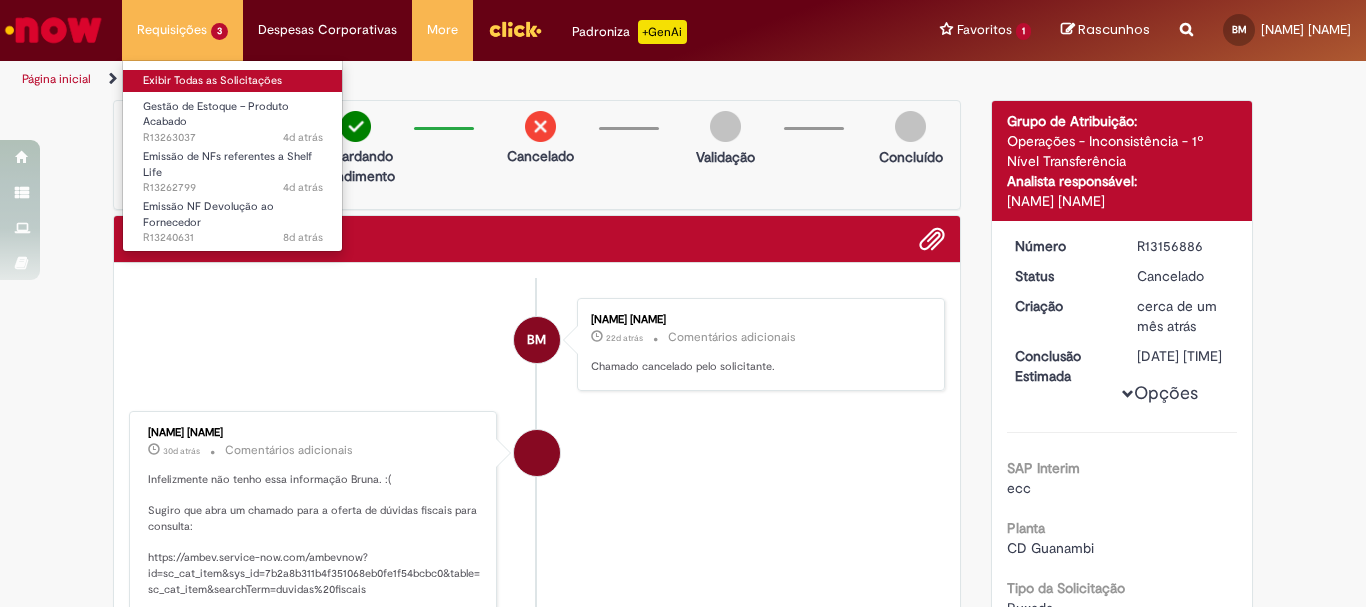 click on "Exibir Todas as Solicitações" at bounding box center (233, 81) 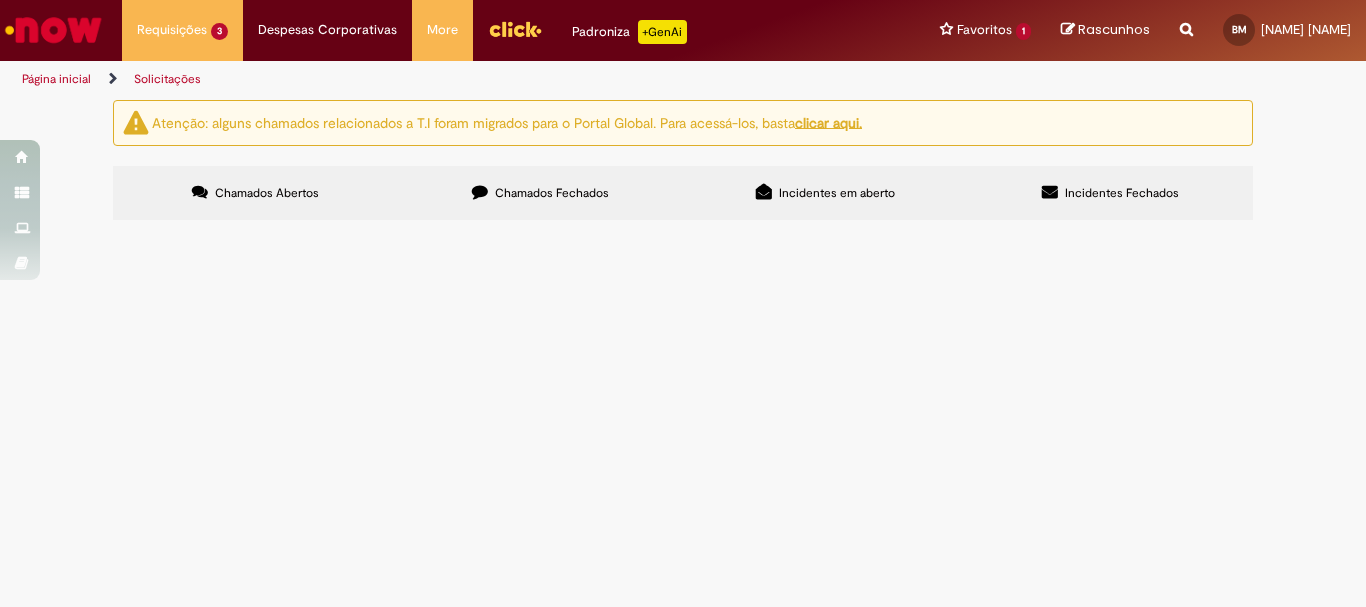click on "Chamados Fechados" at bounding box center (540, 193) 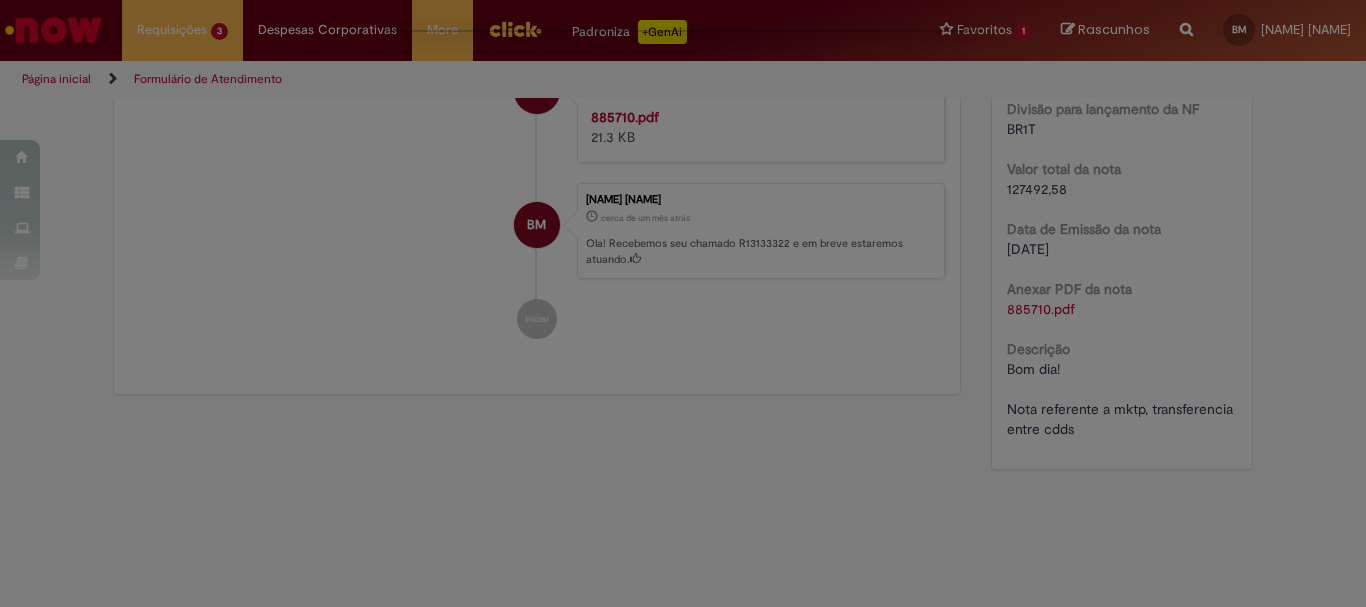 scroll, scrollTop: 0, scrollLeft: 0, axis: both 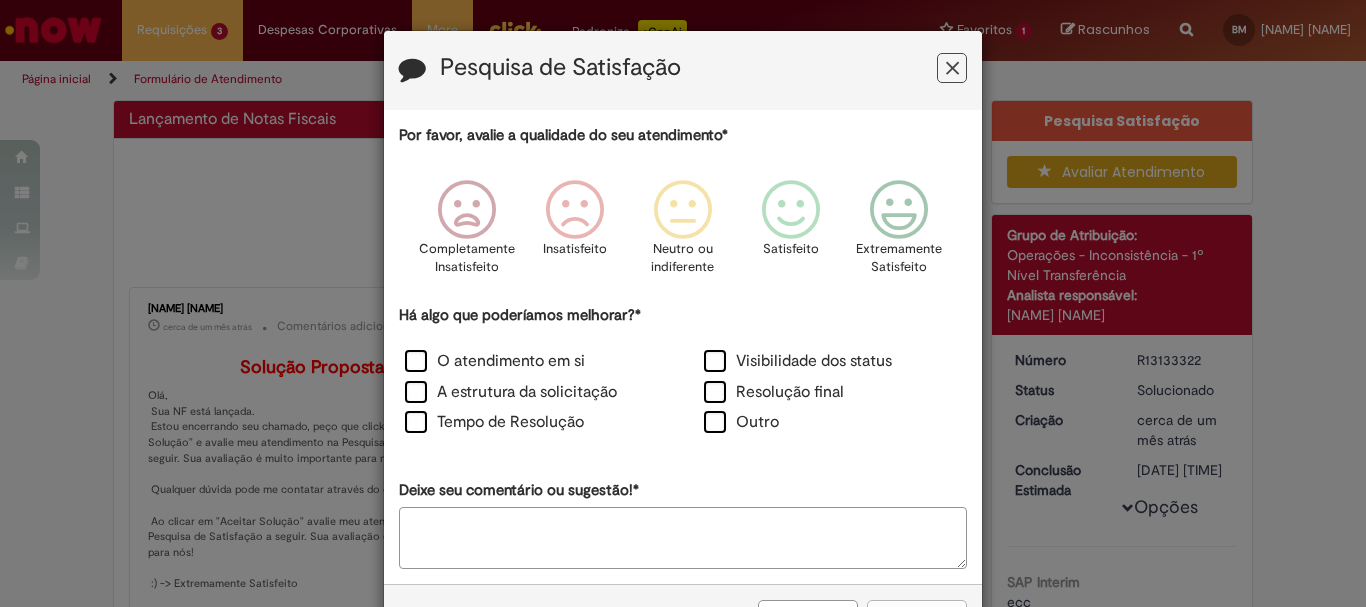 click on "Pesquisa de Satisfação" at bounding box center (683, 70) 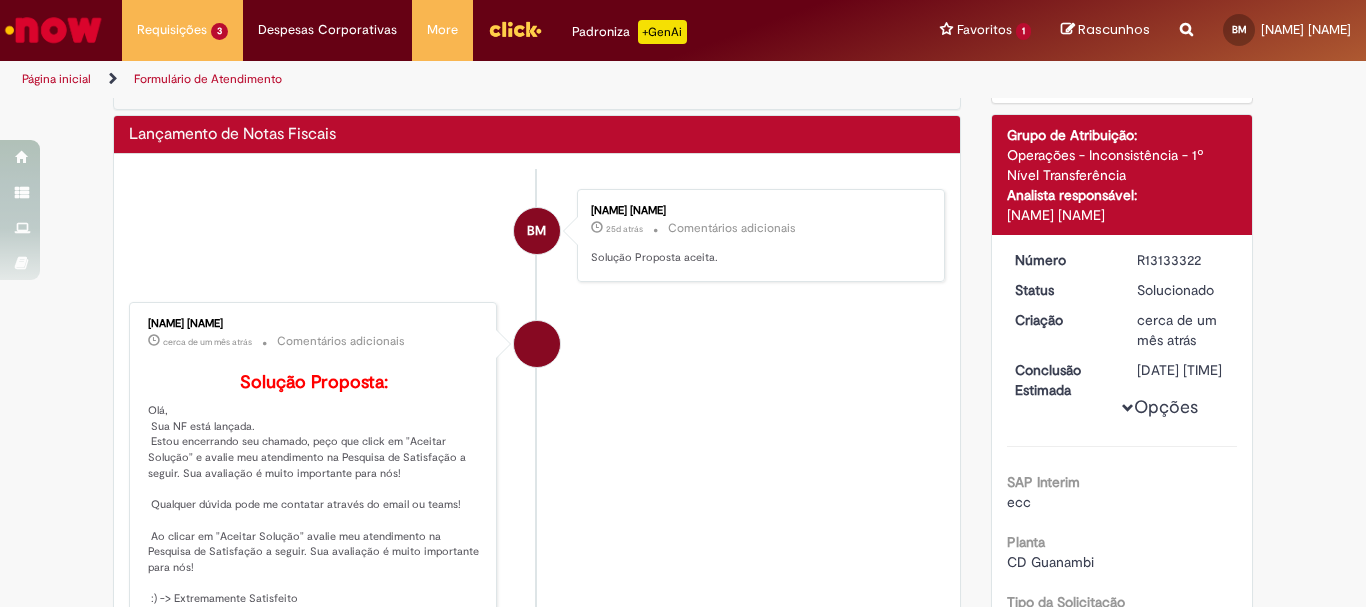 scroll, scrollTop: 0, scrollLeft: 0, axis: both 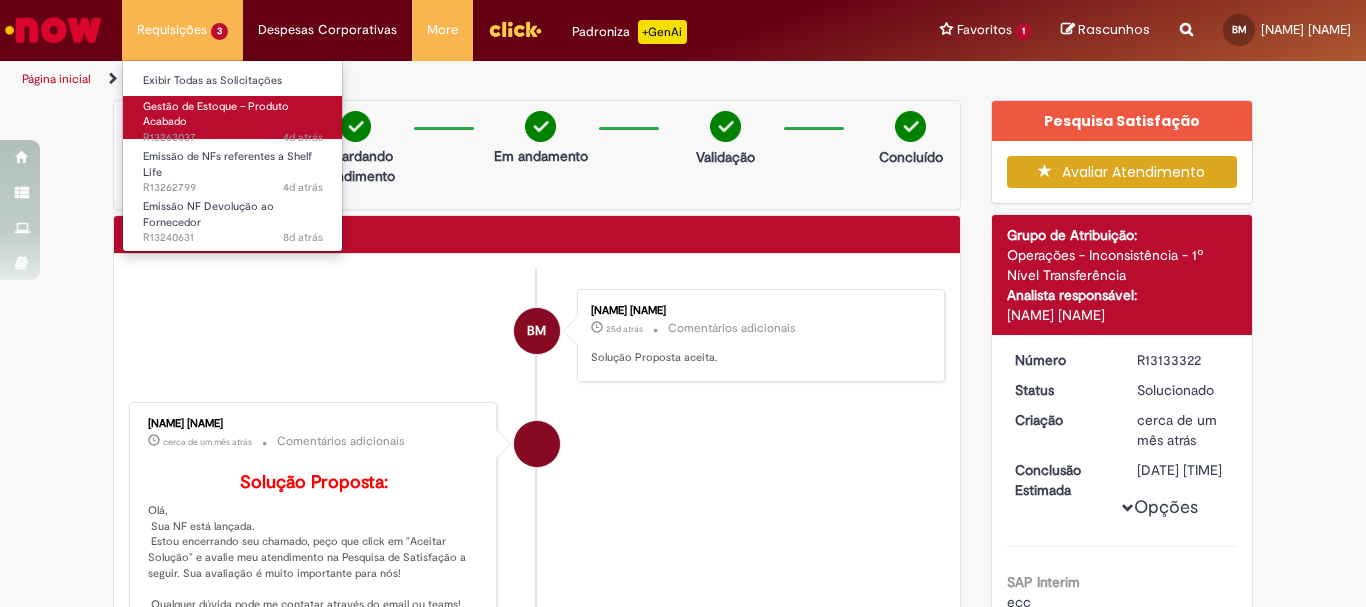 click on "Gestão de Estoque – Produto Acabado" at bounding box center [216, 114] 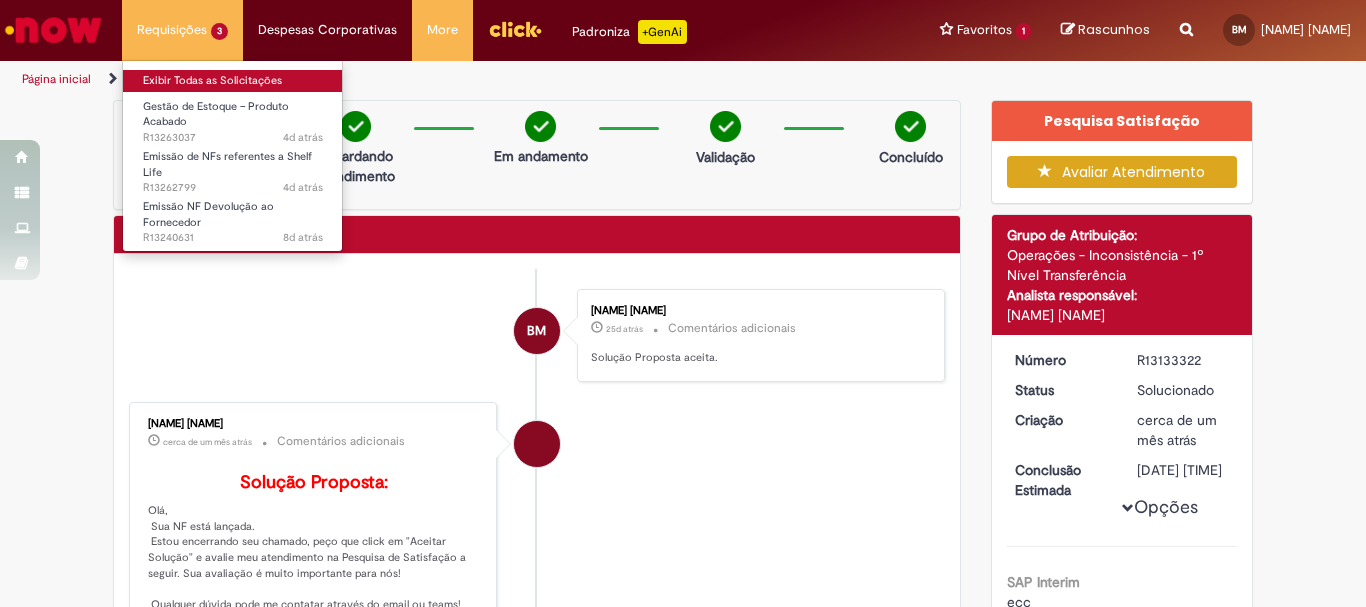 click on "Exibir Todas as Solicitações" at bounding box center (233, 81) 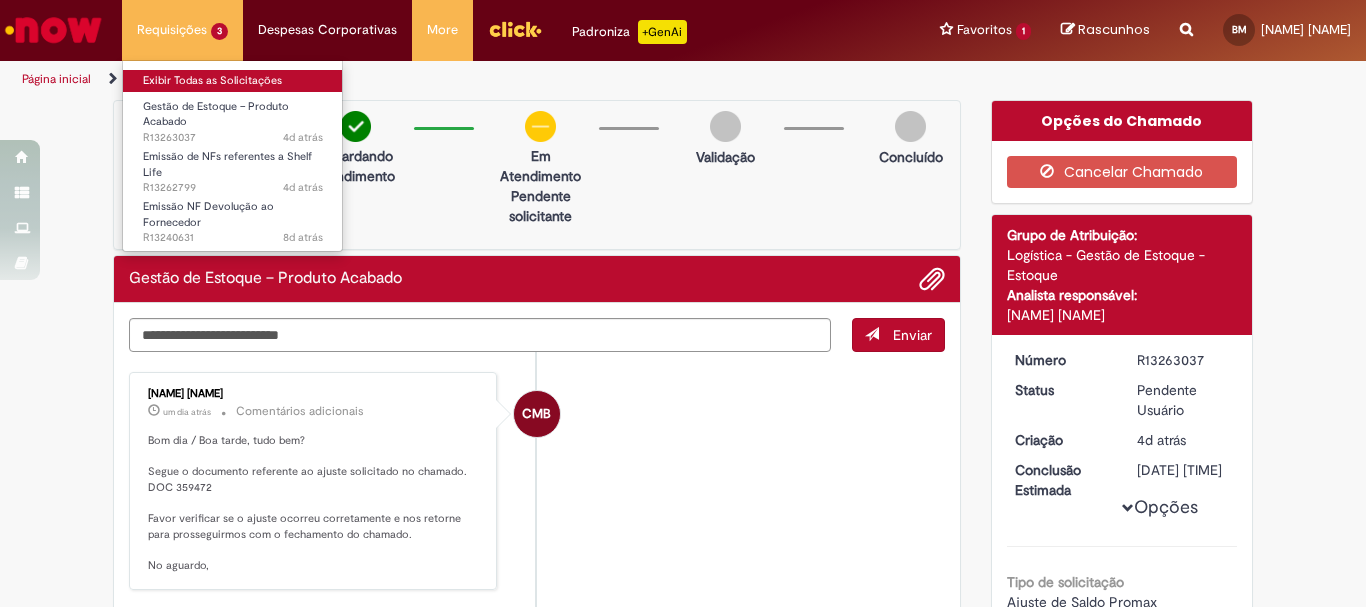 click on "Exibir Todas as Solicitações" at bounding box center (233, 81) 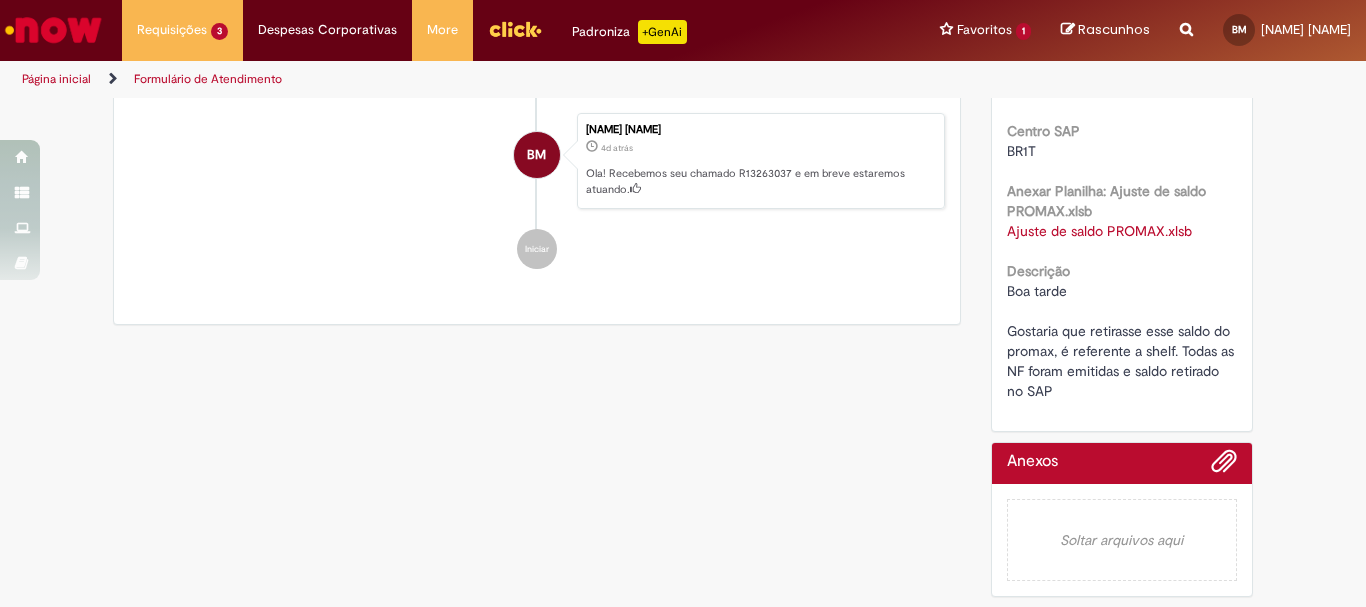 scroll, scrollTop: 0, scrollLeft: 0, axis: both 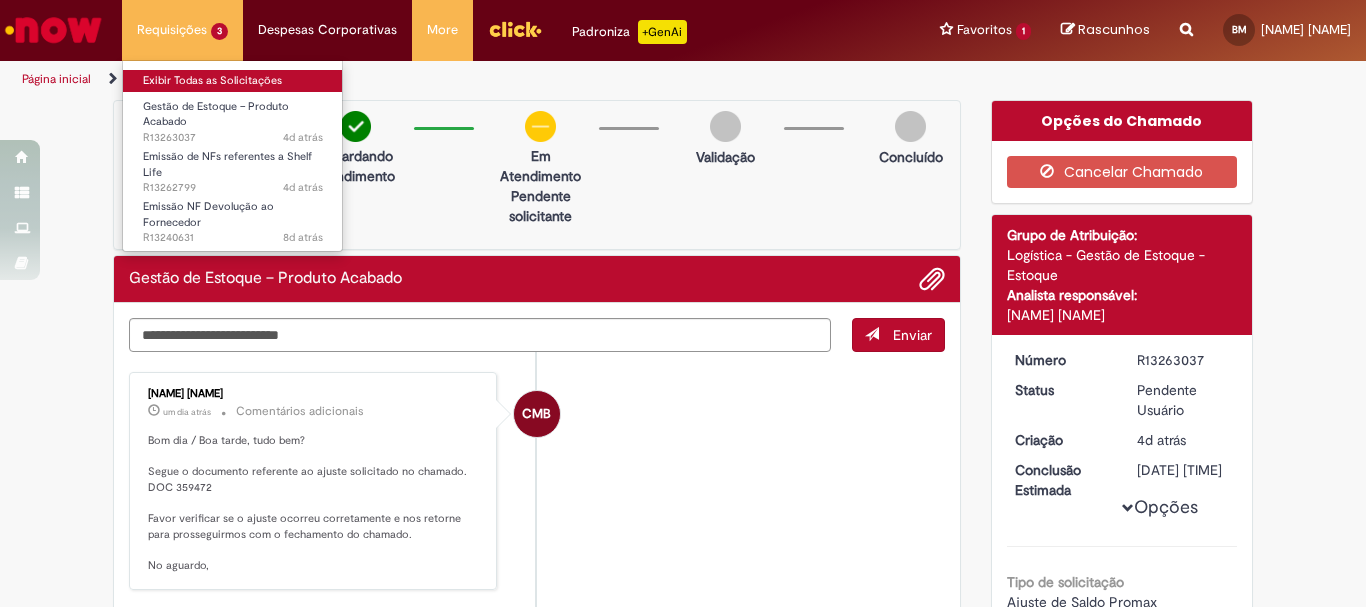 click on "Exibir Todas as Solicitações" at bounding box center (233, 81) 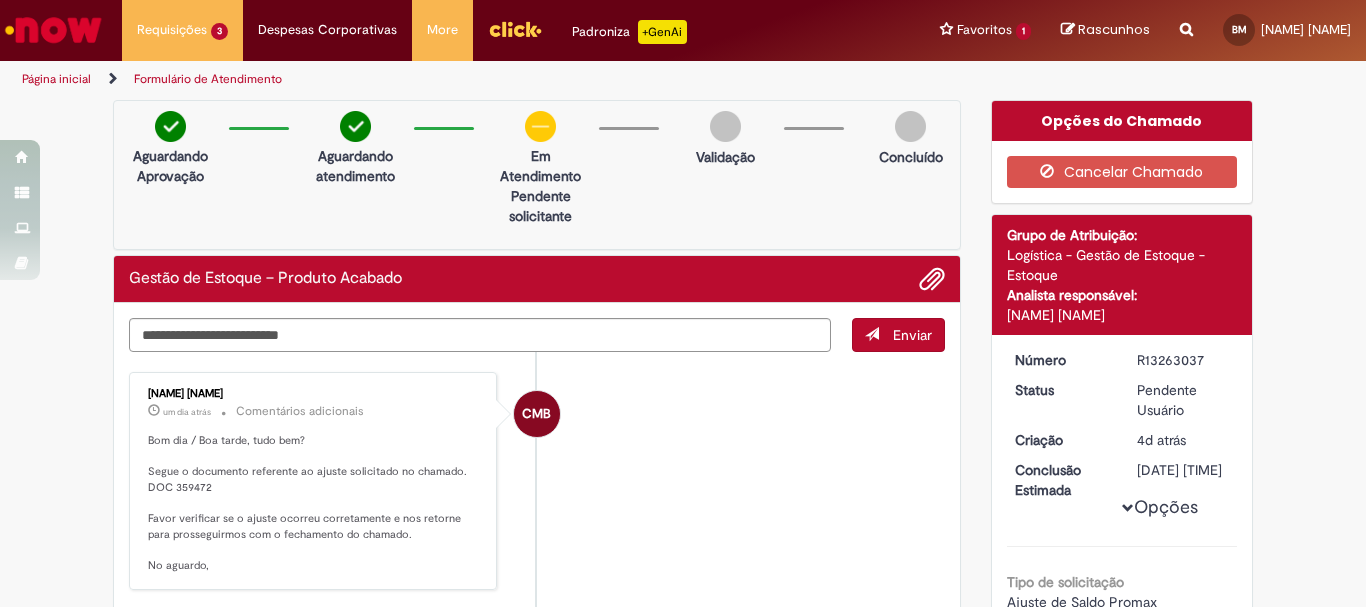click on "Página inicial" at bounding box center [56, 79] 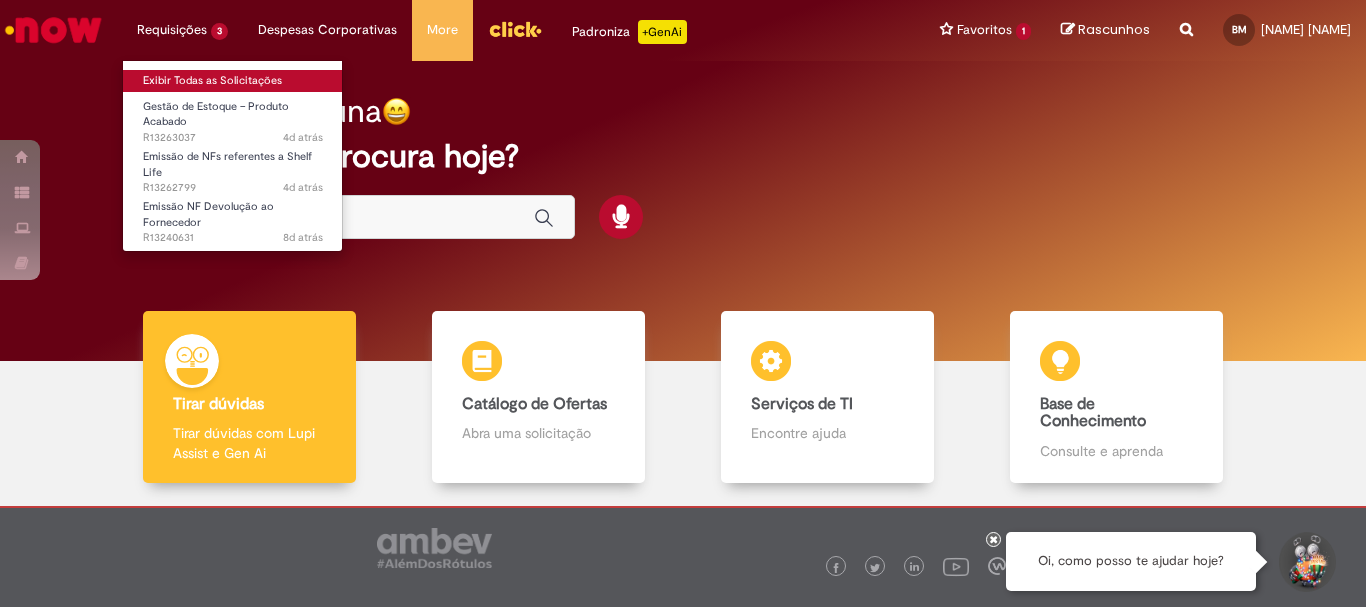 click on "Exibir Todas as Solicitações" at bounding box center [233, 81] 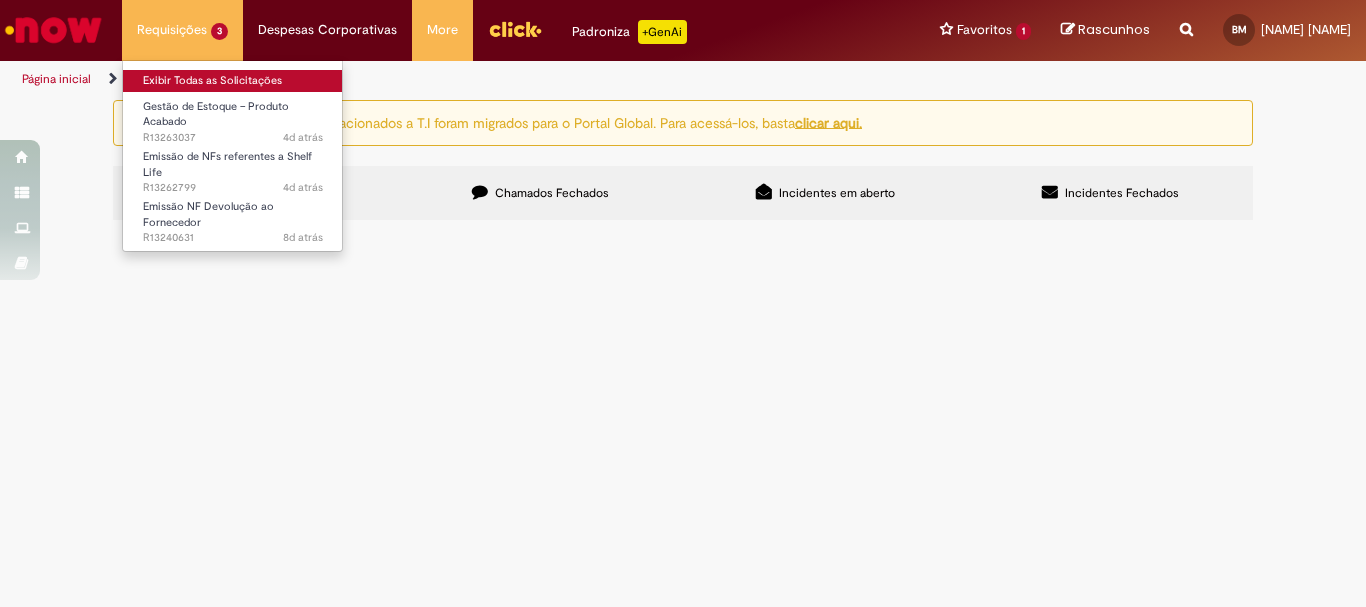 click on "Exibir Todas as Solicitações" at bounding box center (233, 81) 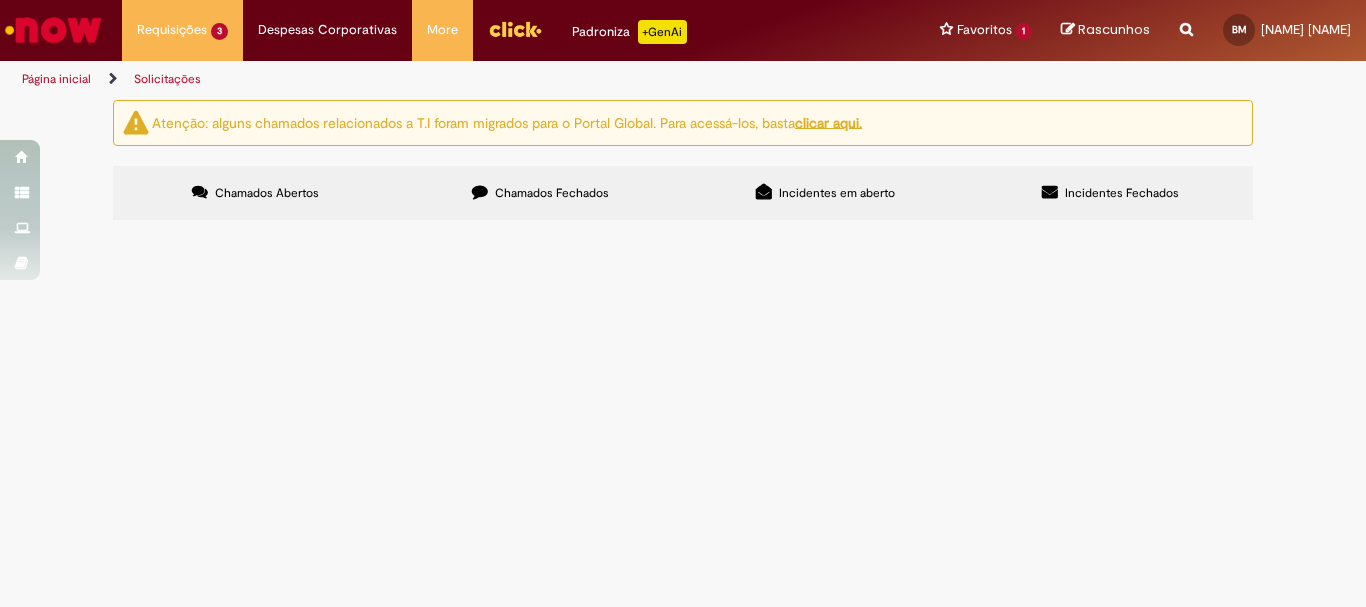 click on "Chamados Fechados" at bounding box center (552, 193) 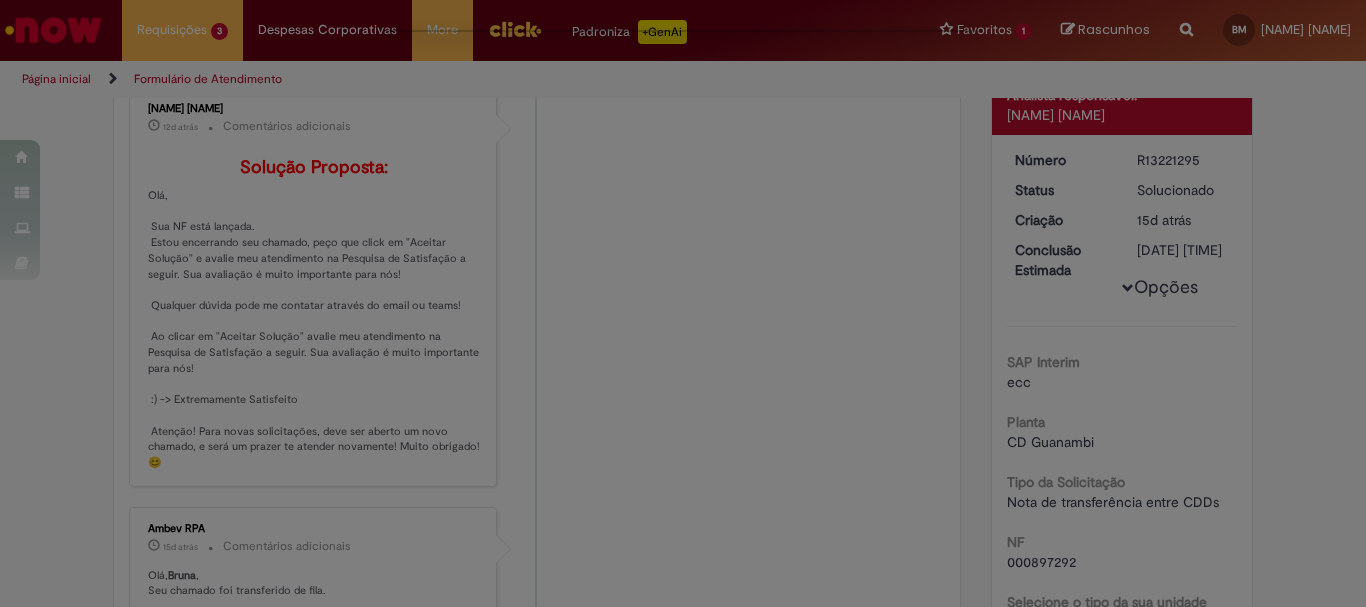 scroll, scrollTop: 0, scrollLeft: 0, axis: both 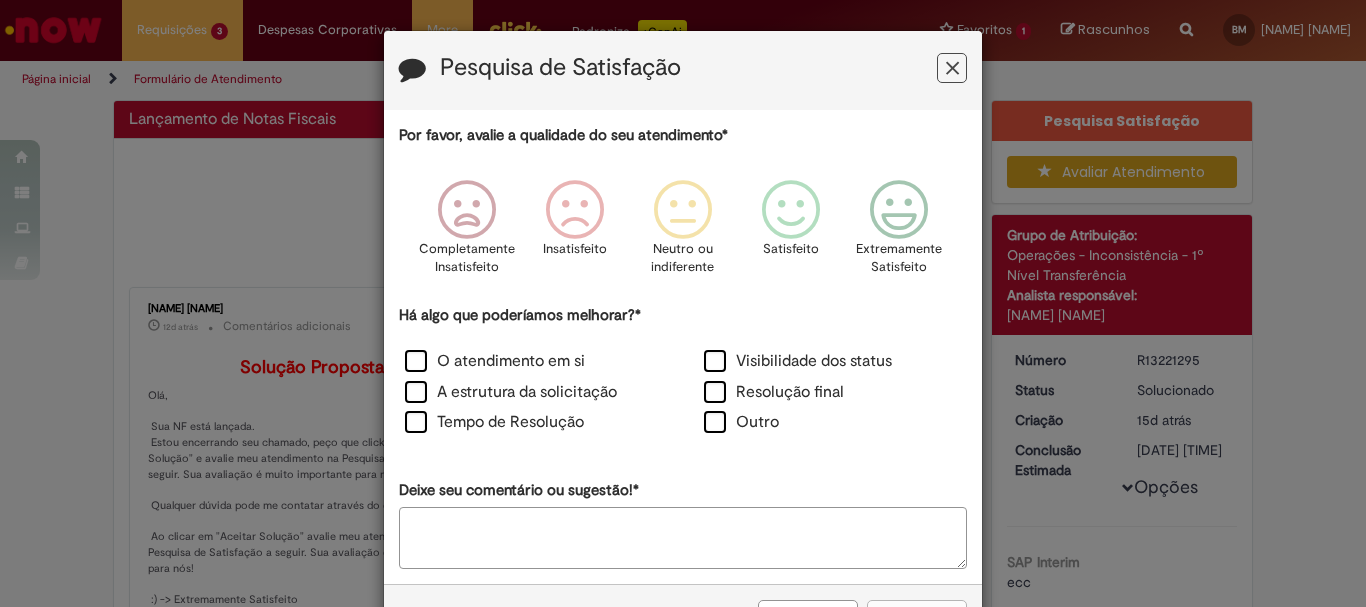 click at bounding box center [952, 68] 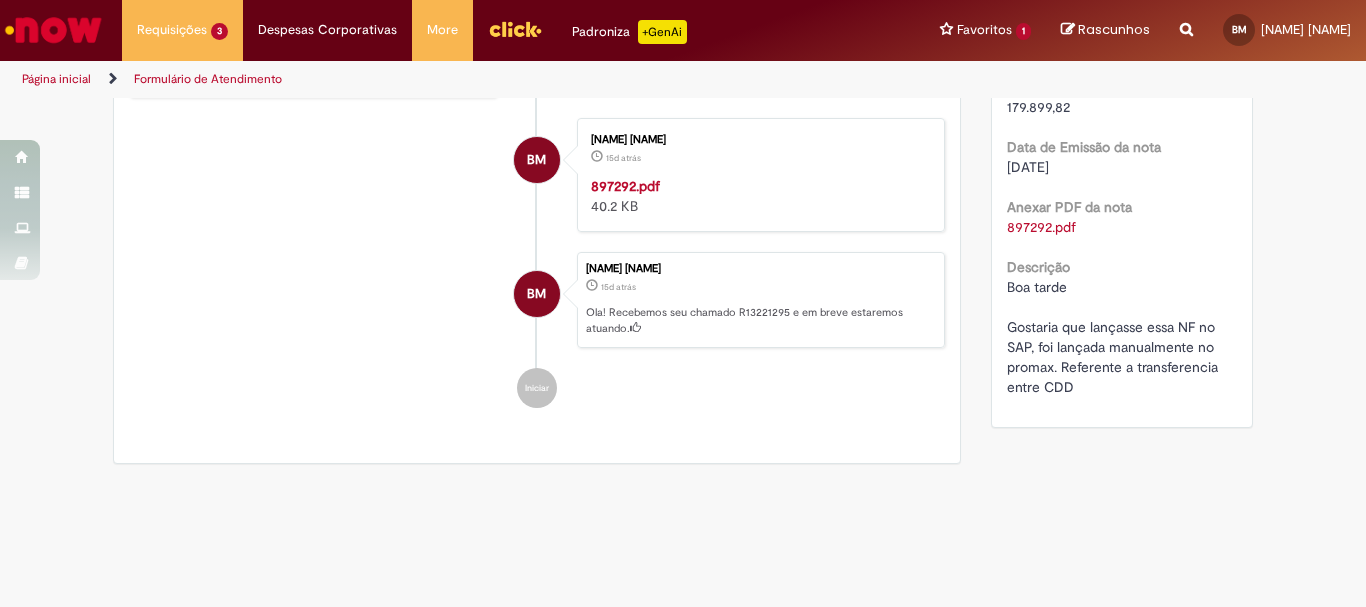 scroll, scrollTop: 795, scrollLeft: 0, axis: vertical 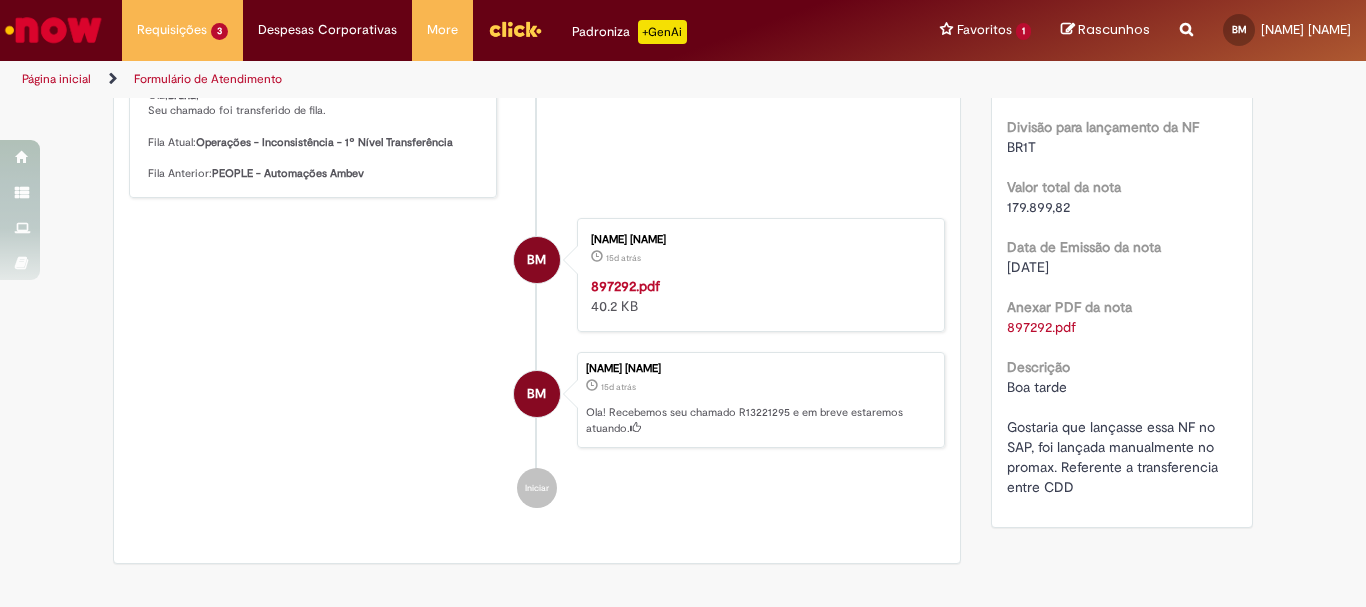 click on "897292.pdf  40.2 KB" at bounding box center [757, 296] 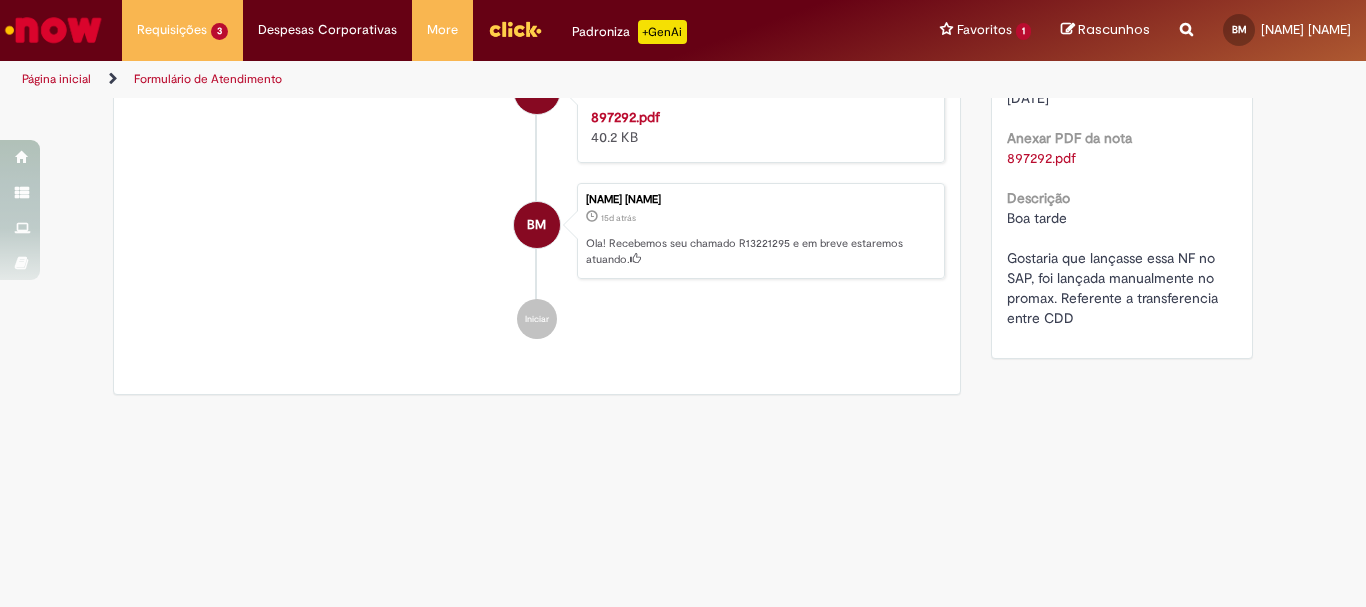scroll, scrollTop: 895, scrollLeft: 0, axis: vertical 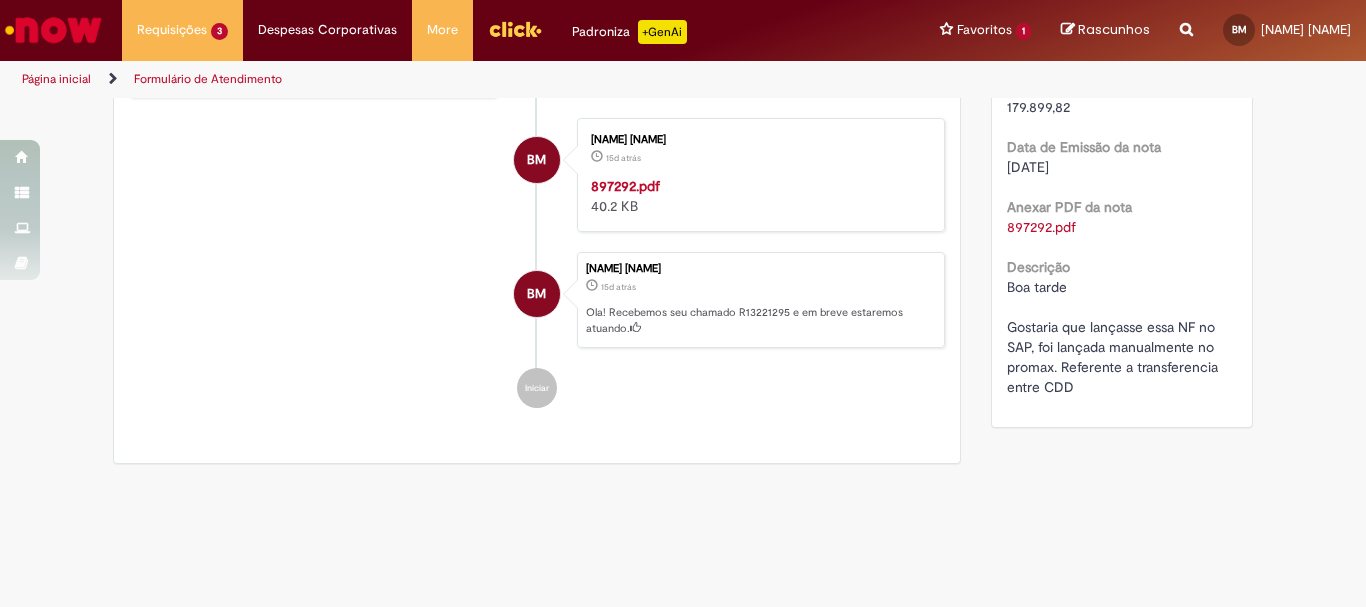 click on "BM
[NAME] [NAME]
11d atrás 11 dias atrás     Comentários adicionais
Solução Proposta aceita.
[NAME] [NAME]
12d atrás 12 dias atrás     Comentários adicionais
Solução Proposta:
AR
Ambev RPA
15d atrás 15 dias atrás     Comentários adicionais
," at bounding box center [537, -100] 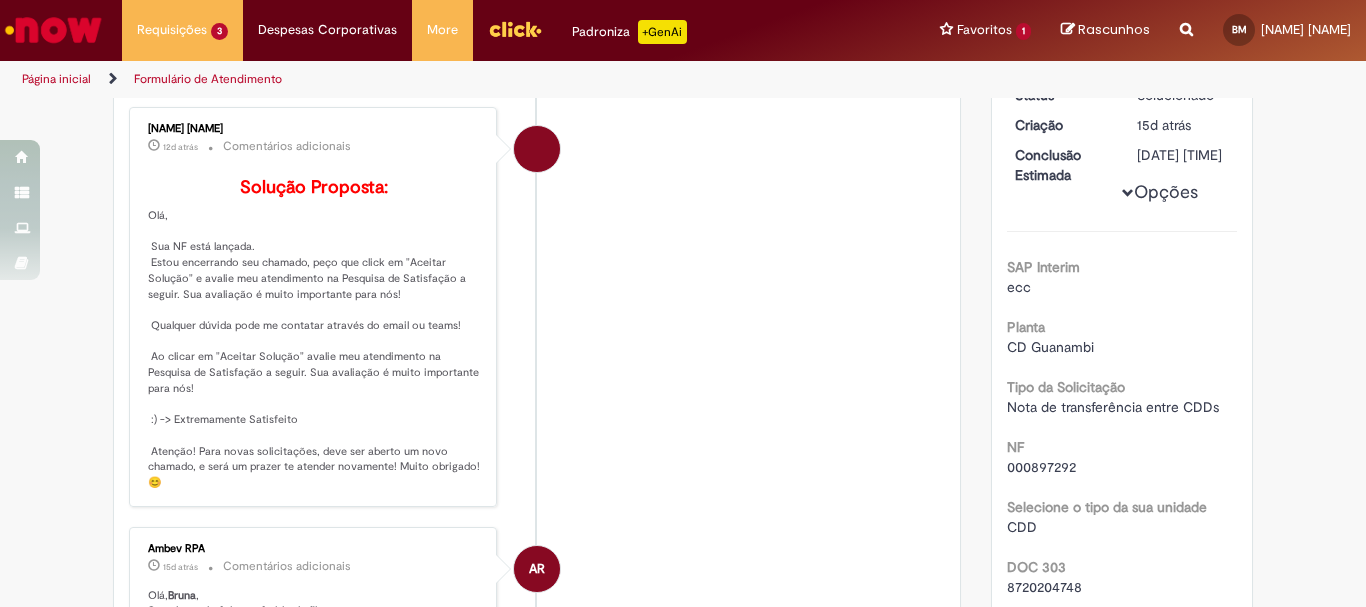 scroll, scrollTop: 95, scrollLeft: 0, axis: vertical 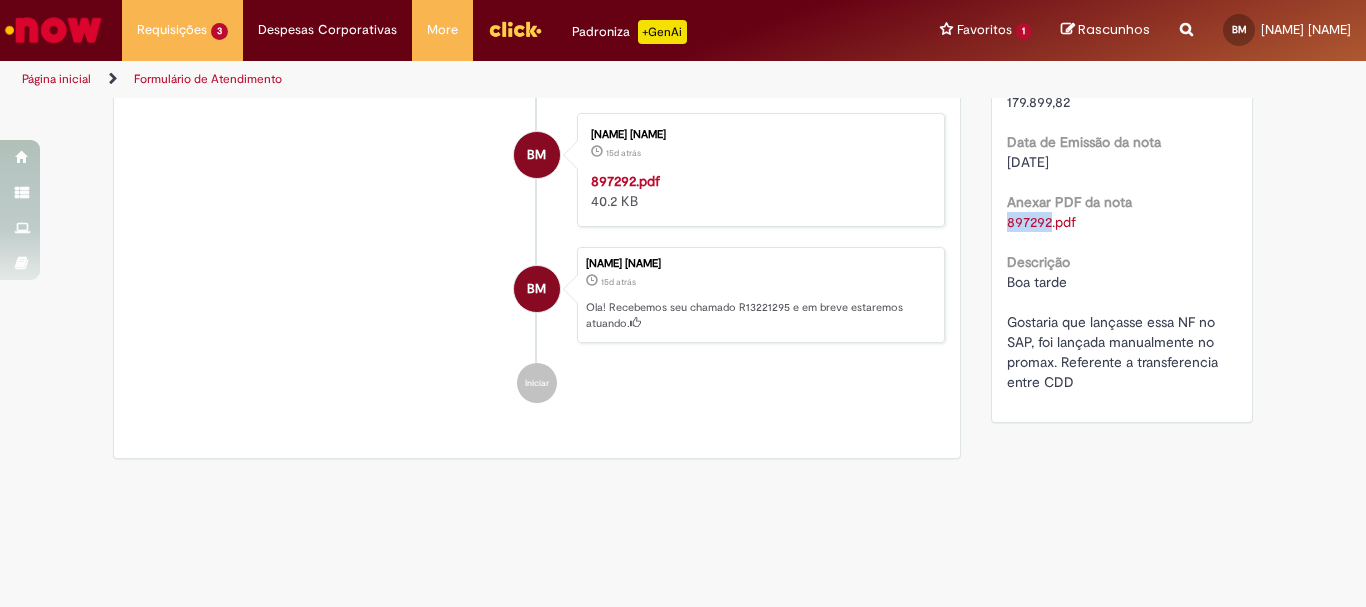 drag, startPoint x: 992, startPoint y: 243, endPoint x: 1040, endPoint y: 242, distance: 48.010414 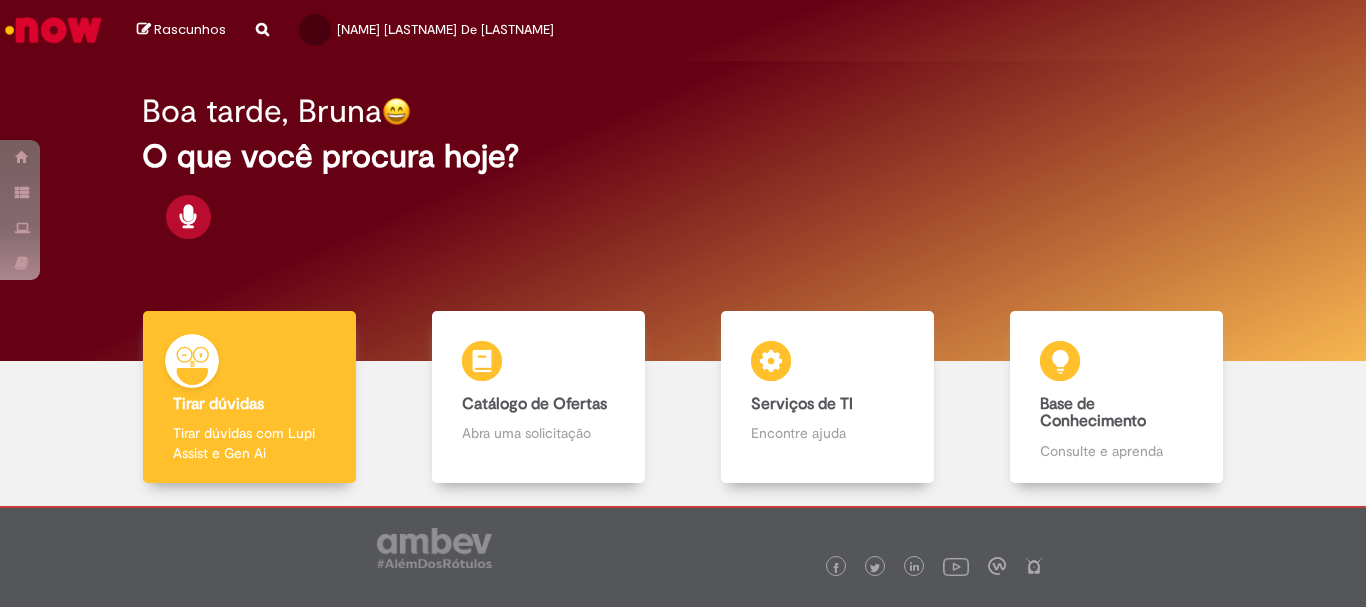 scroll, scrollTop: 0, scrollLeft: 0, axis: both 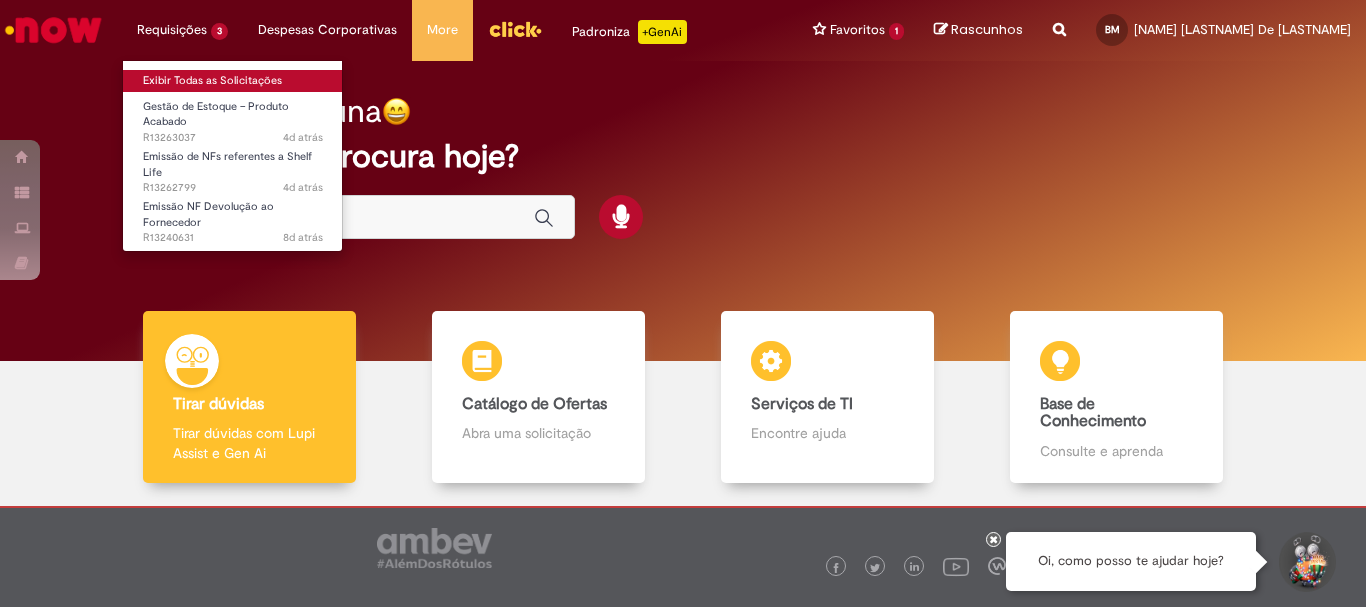 click on "Exibir Todas as Solicitações" at bounding box center [233, 81] 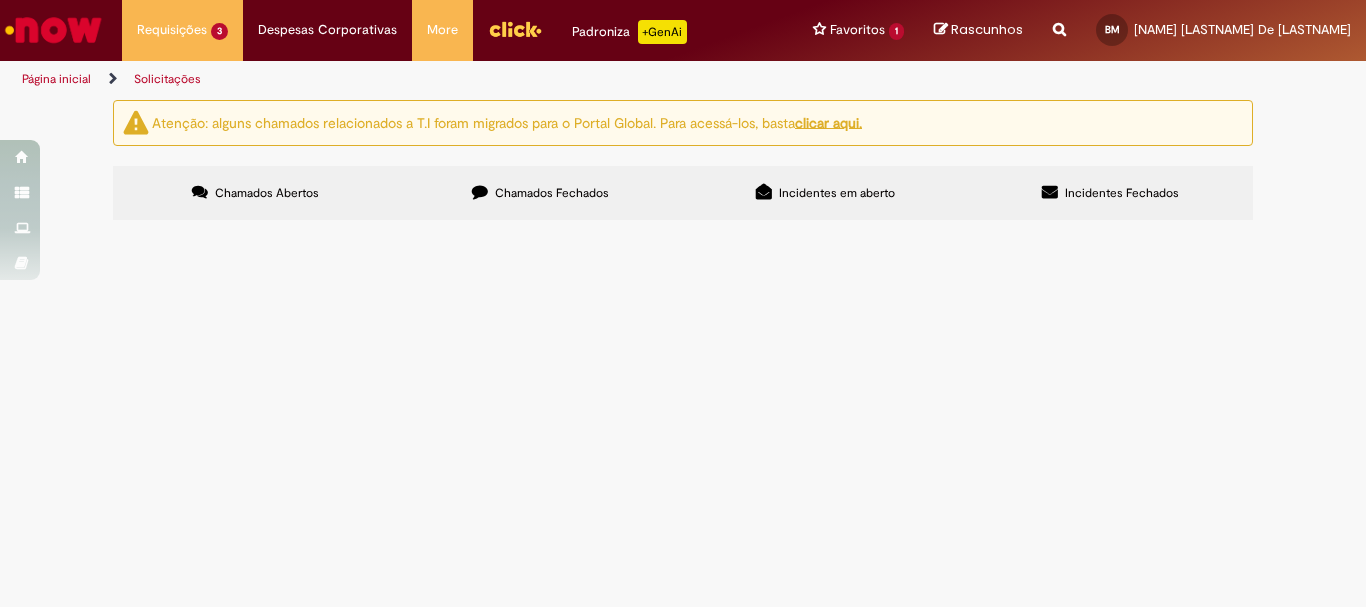 click on "Chamados Fechados" at bounding box center [540, 193] 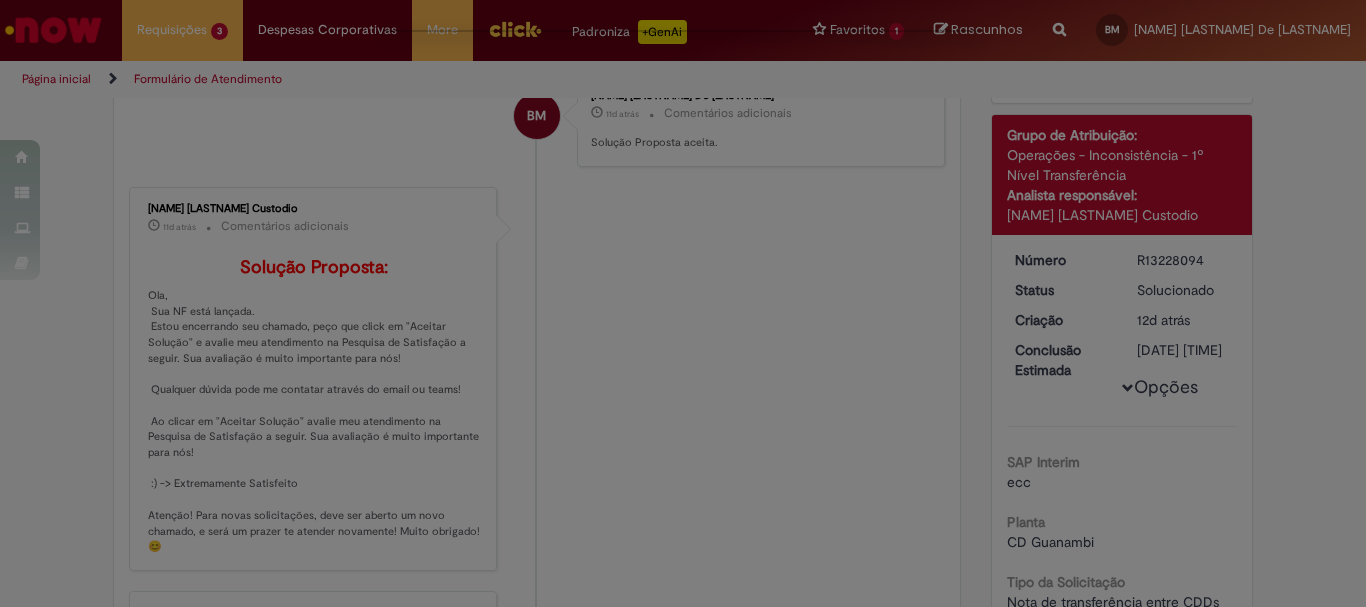 scroll, scrollTop: 0, scrollLeft: 0, axis: both 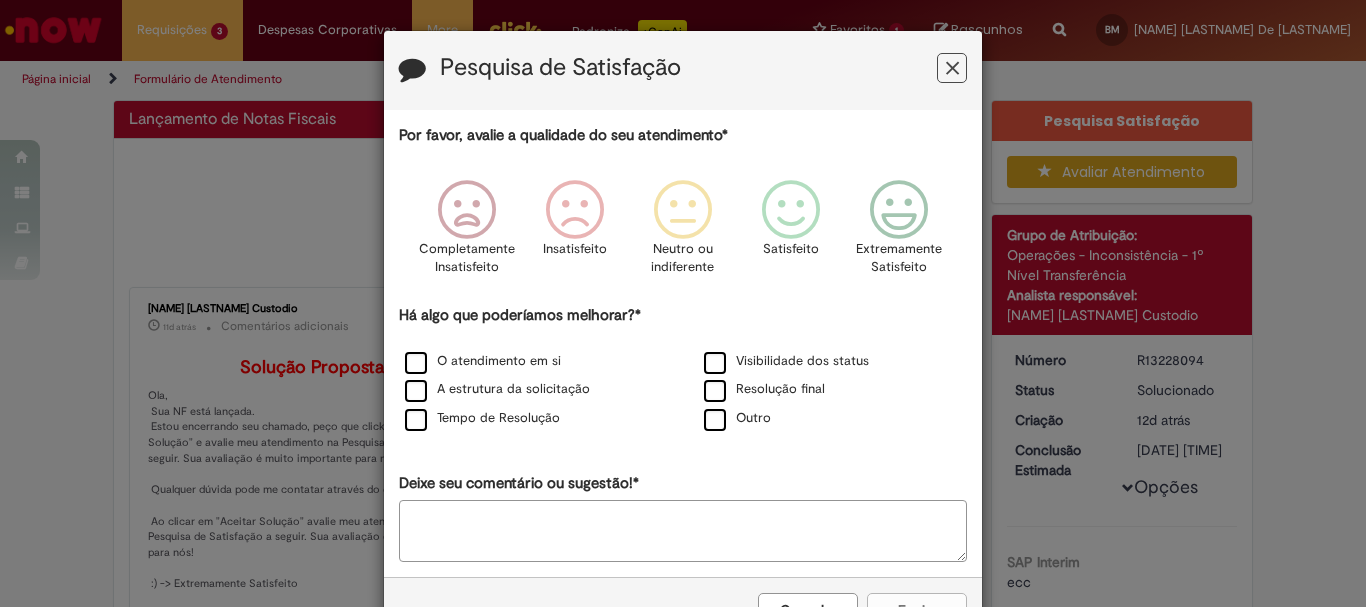 click at bounding box center (952, 68) 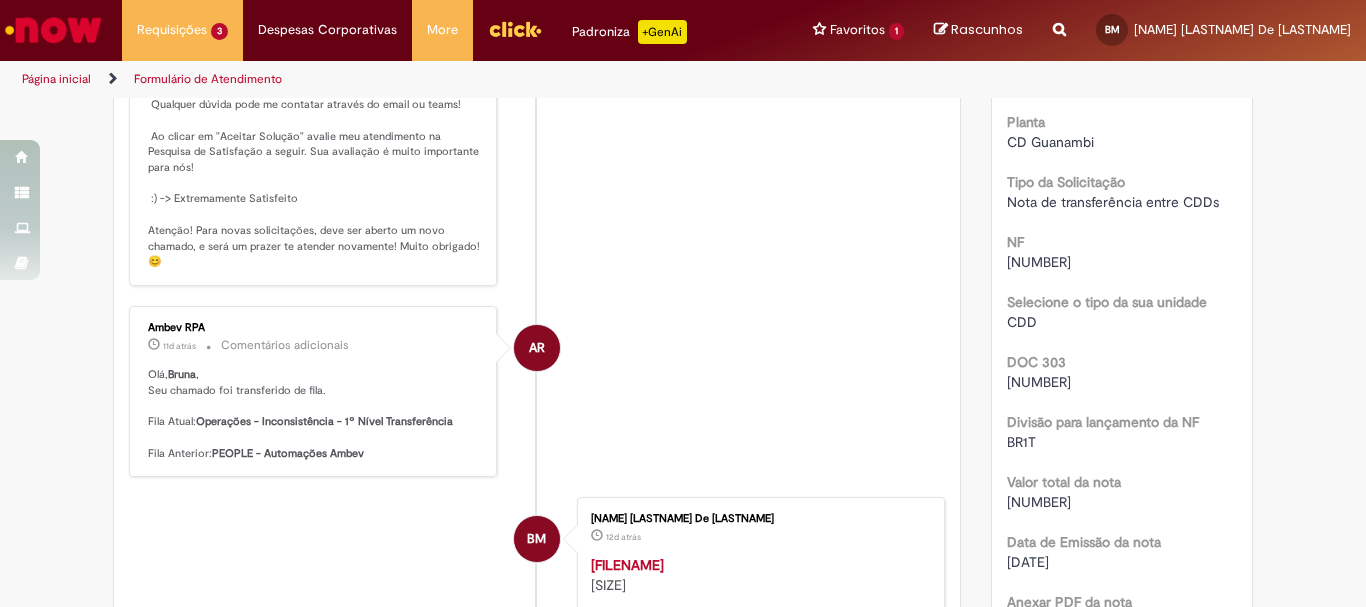 scroll, scrollTop: 700, scrollLeft: 0, axis: vertical 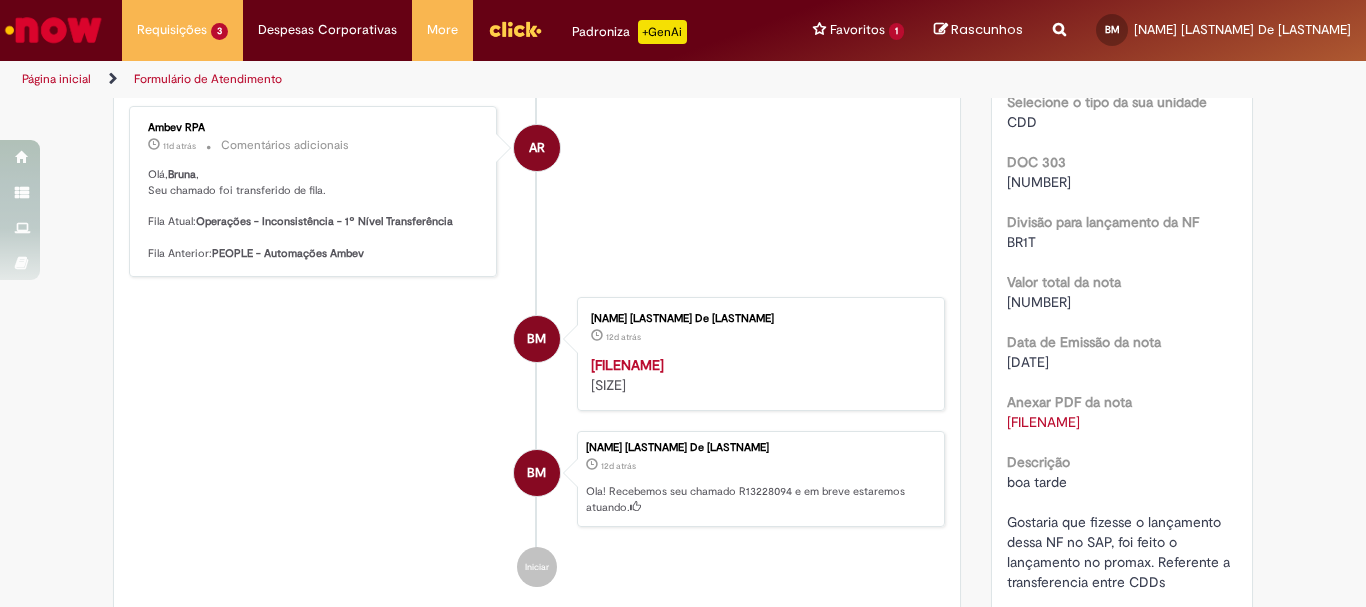 click on "902795.pdf" at bounding box center [627, 365] 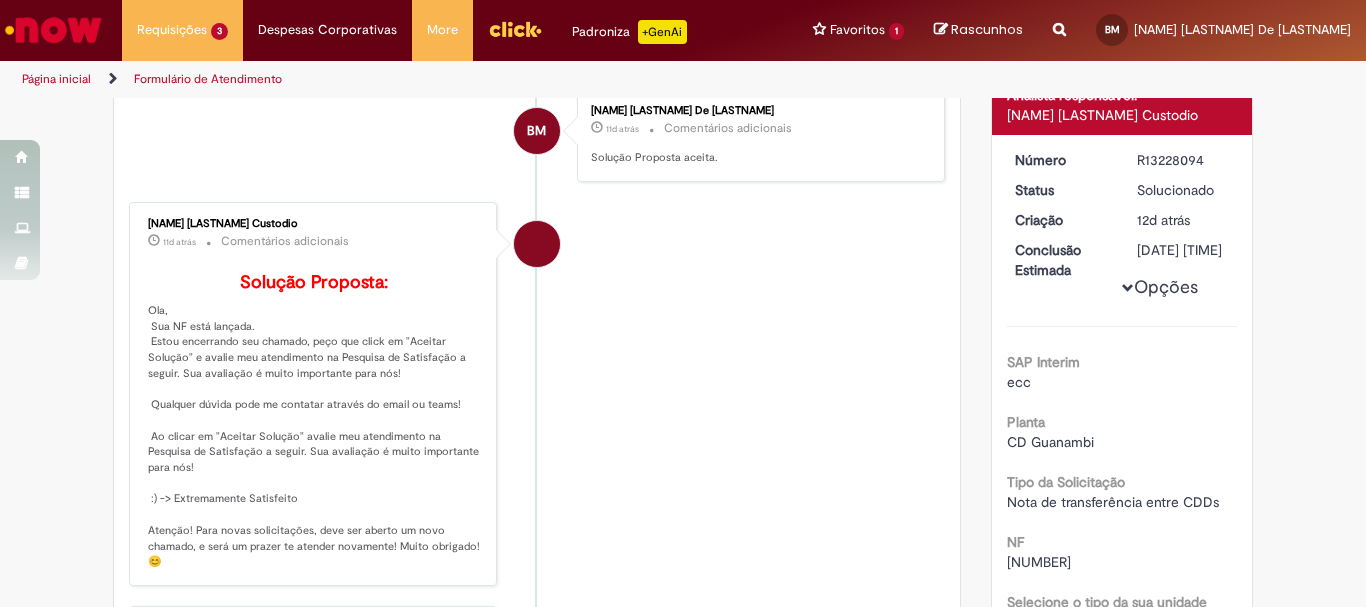 scroll, scrollTop: 100, scrollLeft: 0, axis: vertical 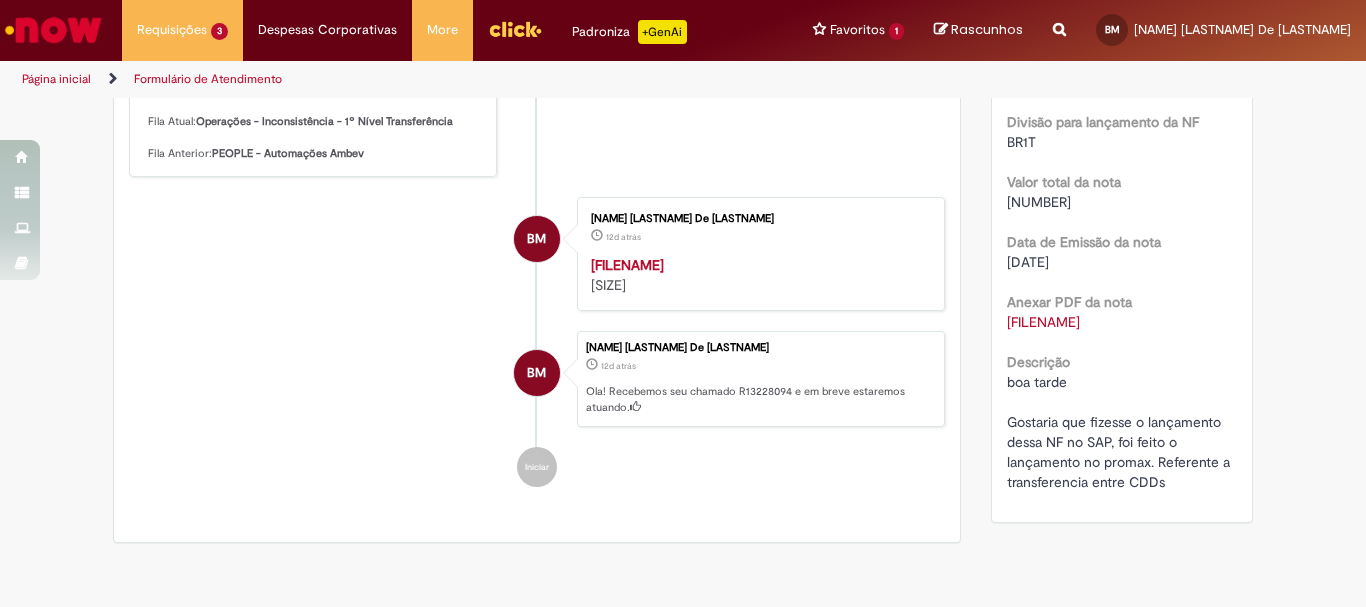 click on "Página inicial" at bounding box center [70, 79] 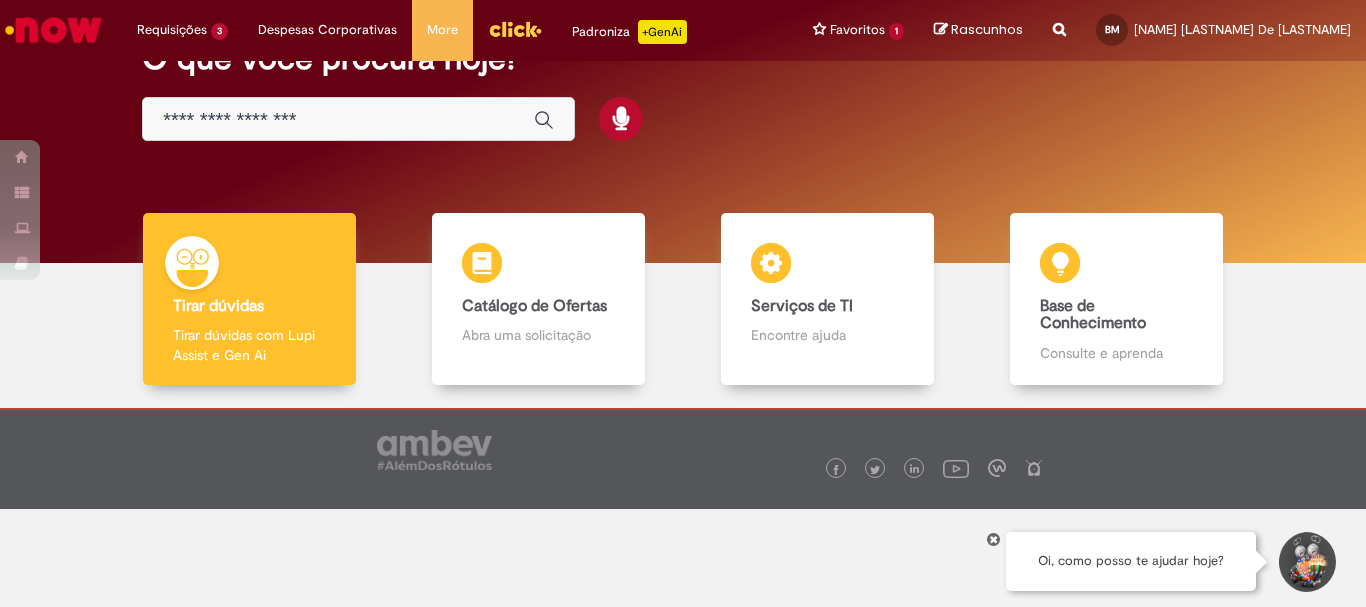 scroll, scrollTop: 0, scrollLeft: 0, axis: both 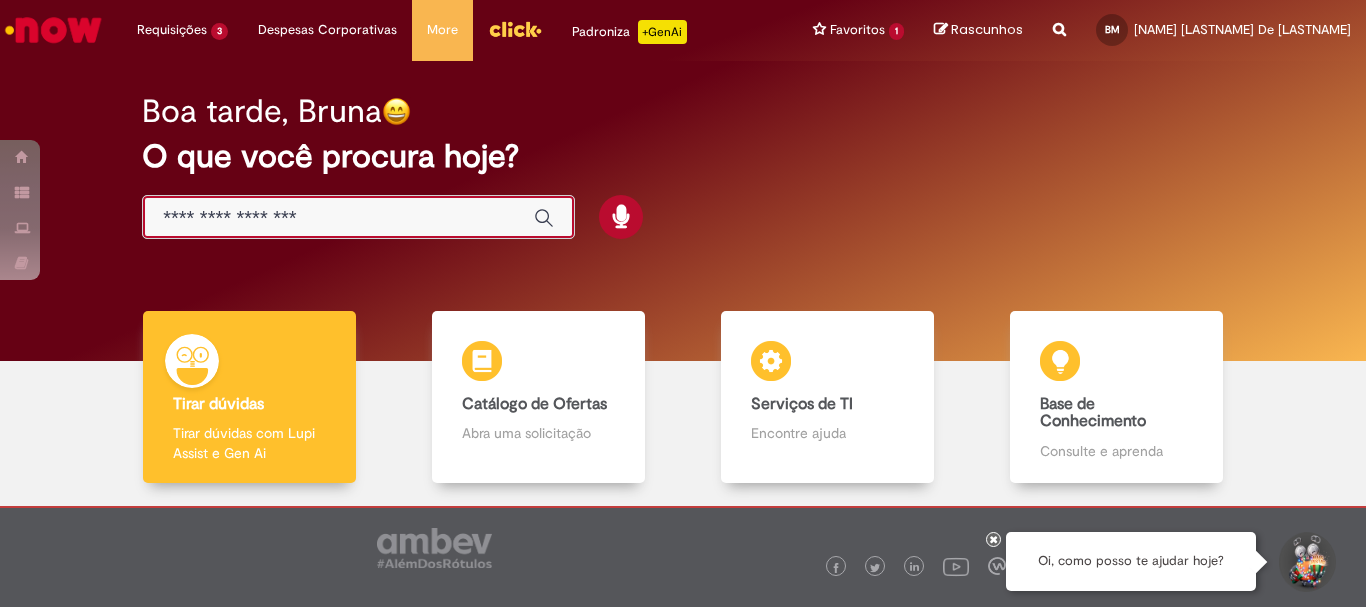 click at bounding box center [338, 218] 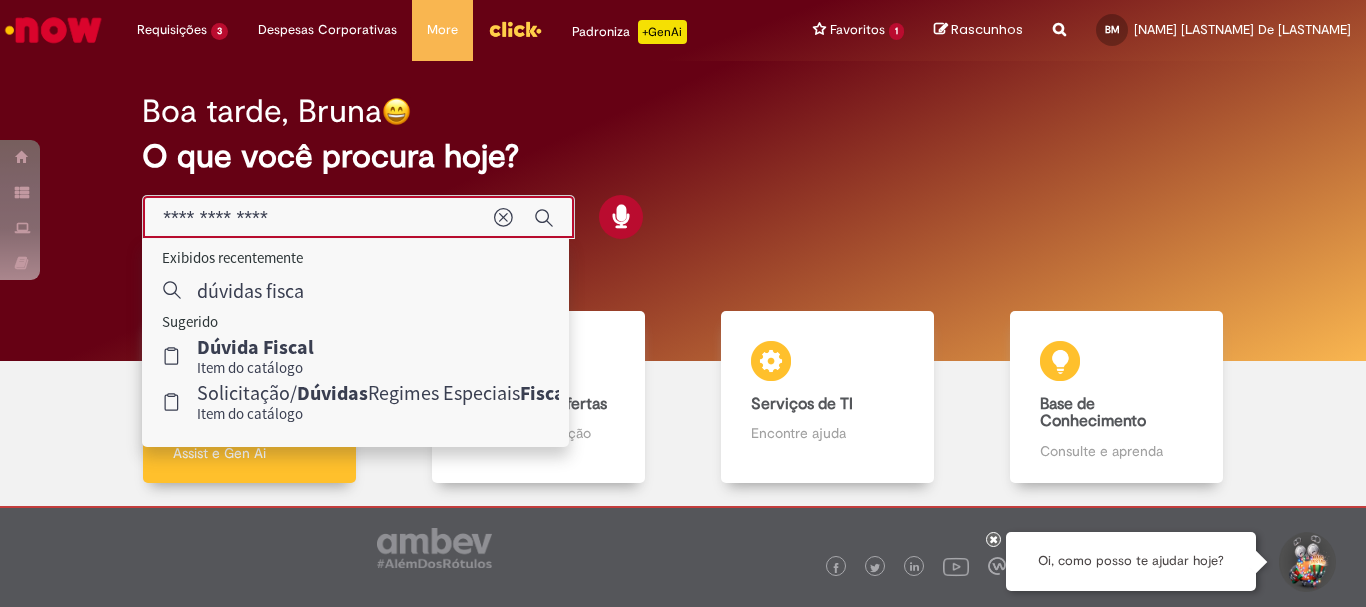 type on "**********" 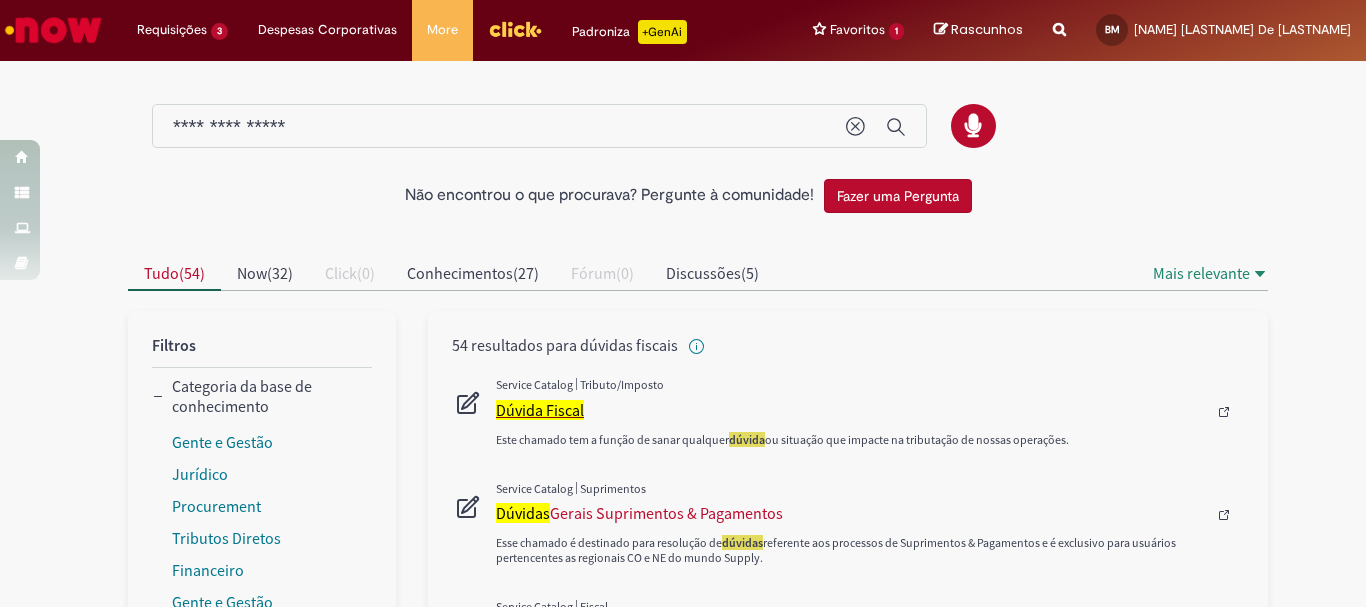 click on "Dúvida Fiscal" at bounding box center (540, 410) 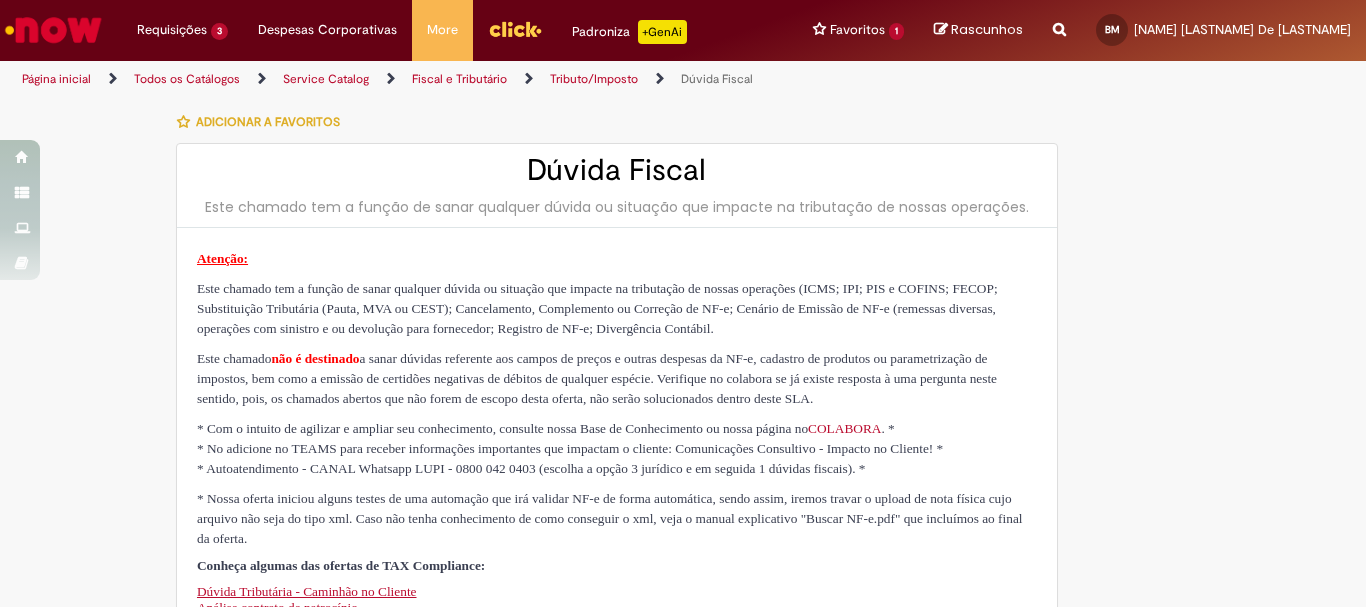 type on "********" 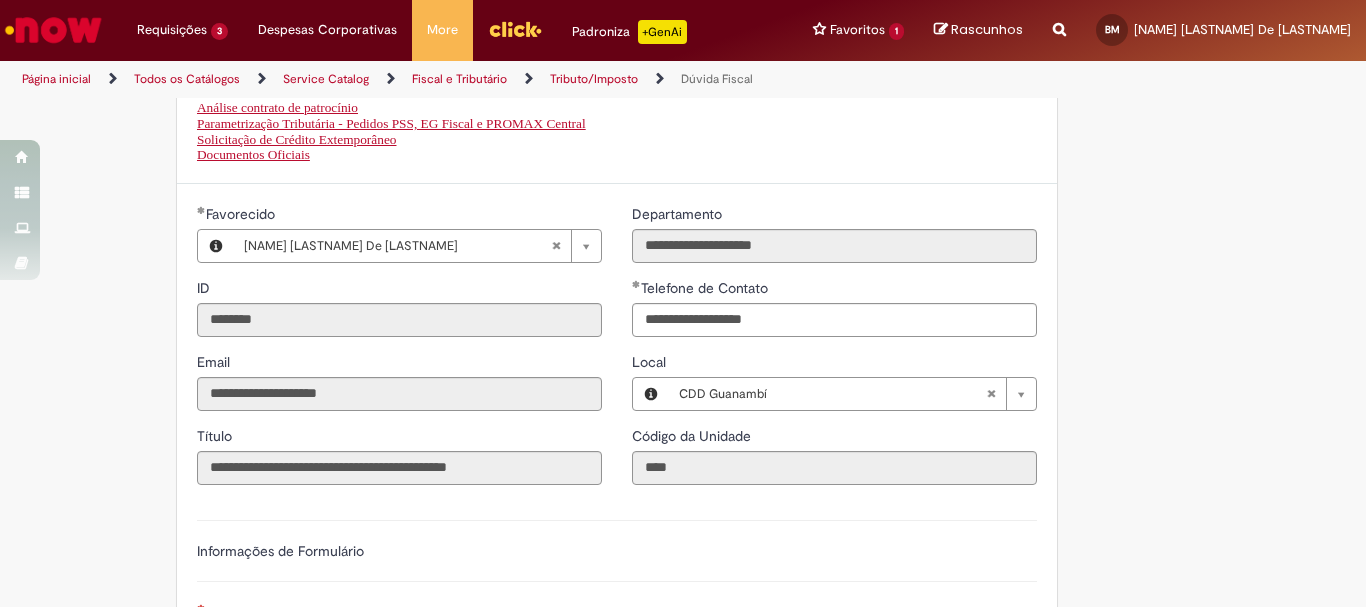 scroll, scrollTop: 800, scrollLeft: 0, axis: vertical 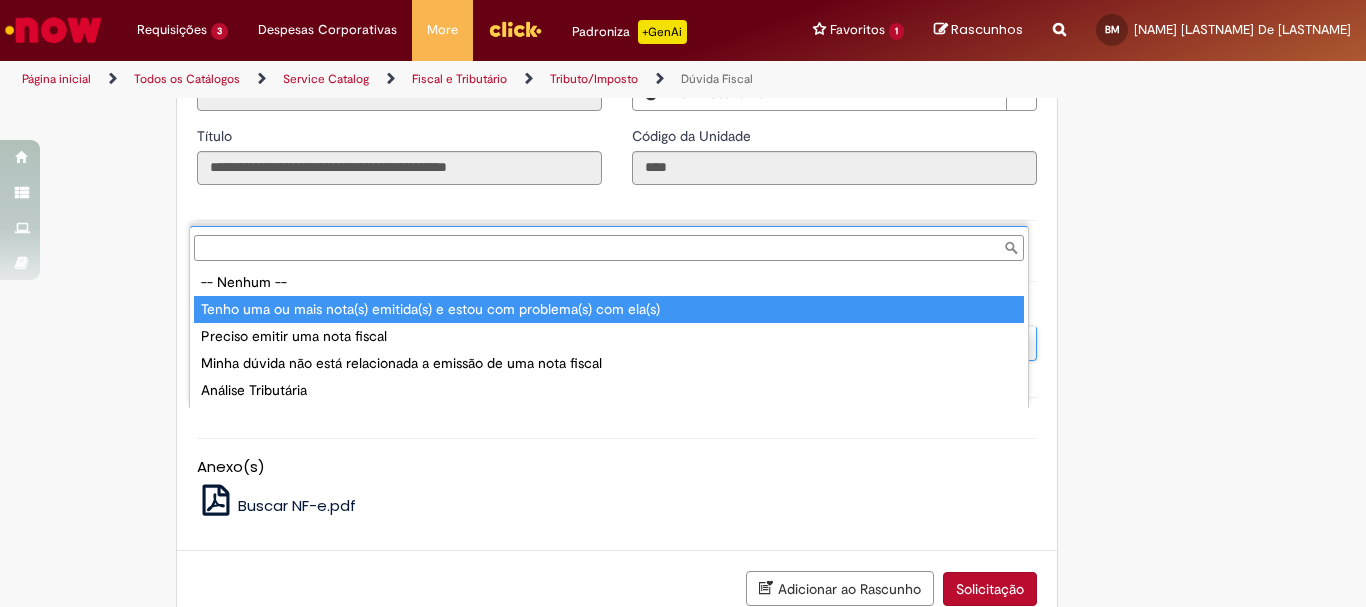 type on "**********" 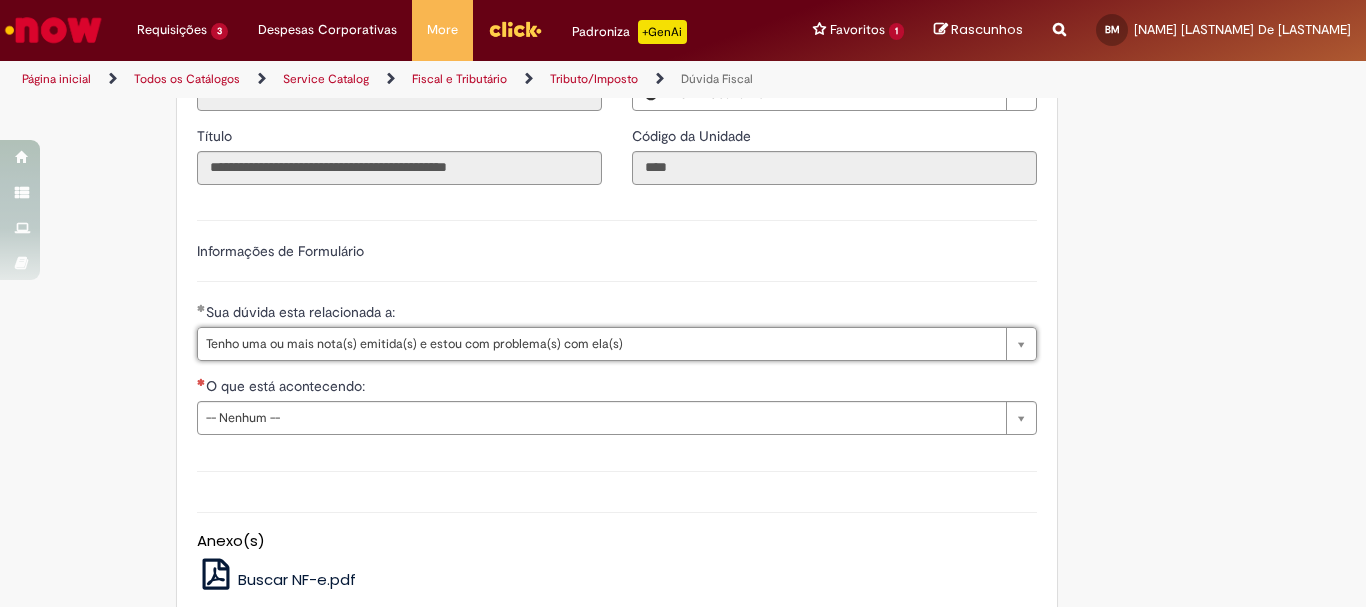 scroll, scrollTop: 1000, scrollLeft: 0, axis: vertical 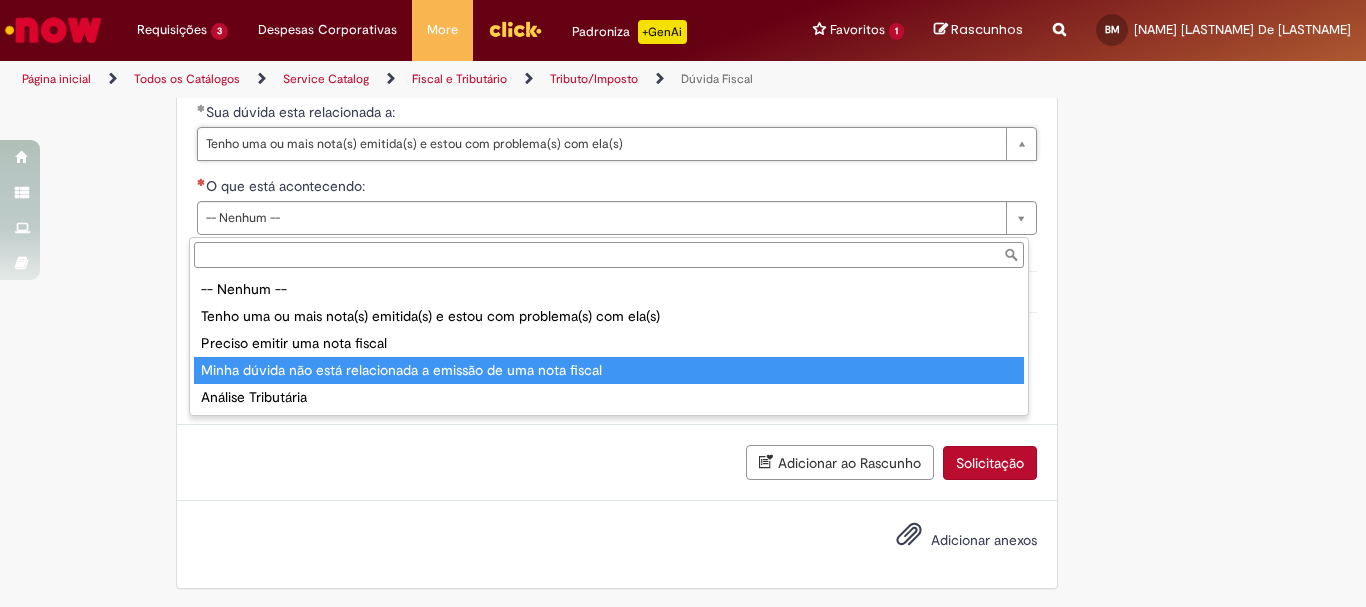 type on "**********" 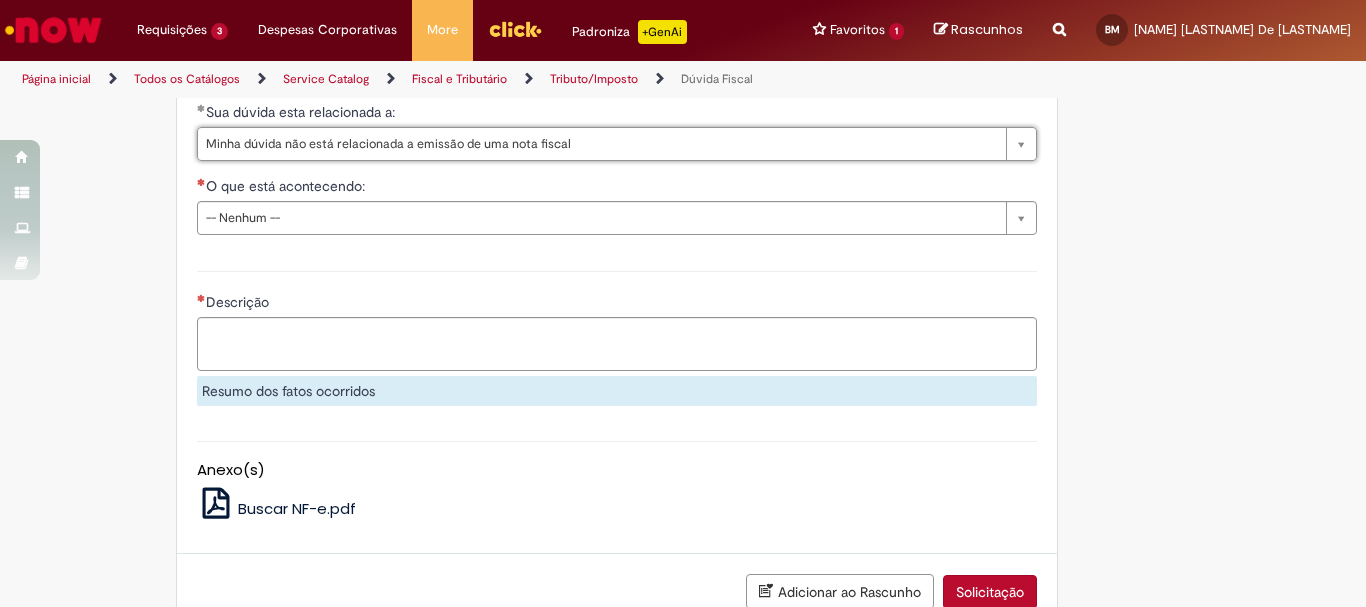scroll, scrollTop: 0, scrollLeft: 400, axis: horizontal 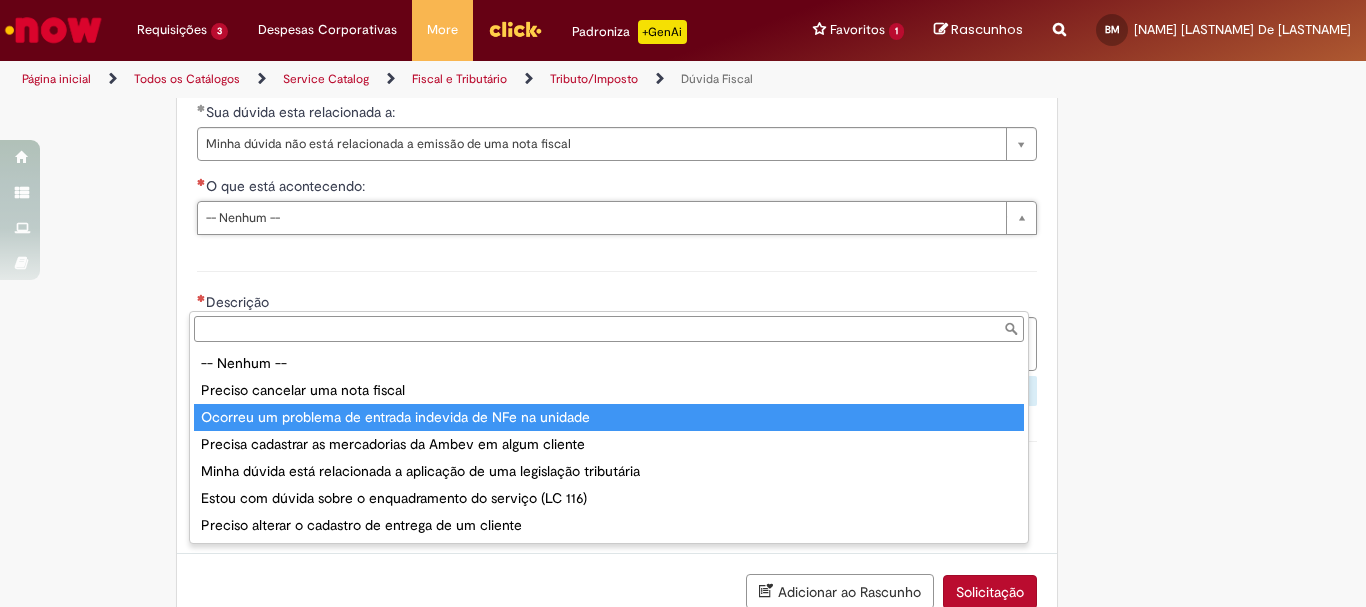 type on "**********" 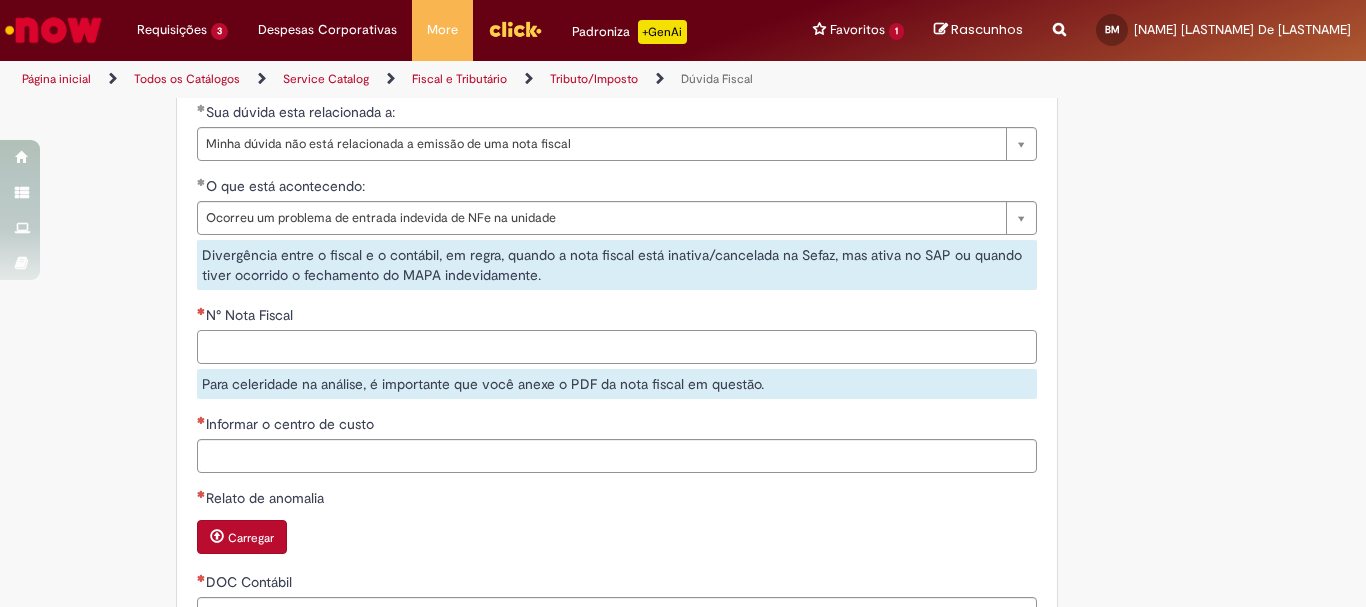 click on "N° Nota Fiscal" at bounding box center [617, 347] 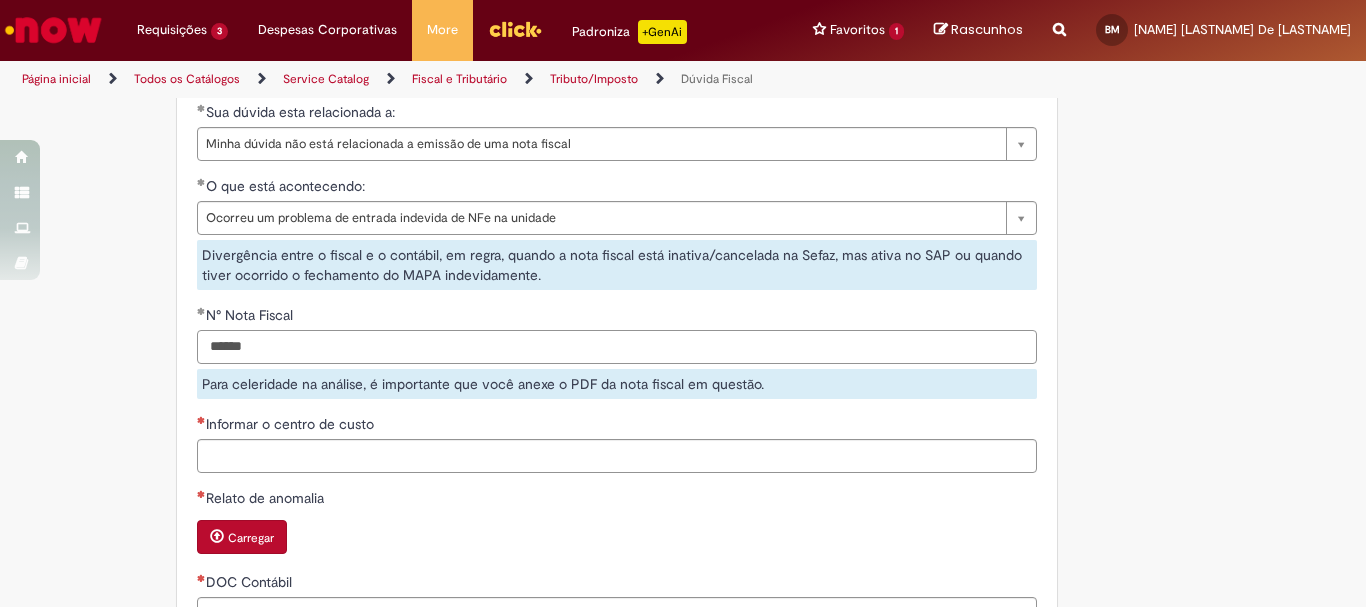 scroll, scrollTop: 1200, scrollLeft: 0, axis: vertical 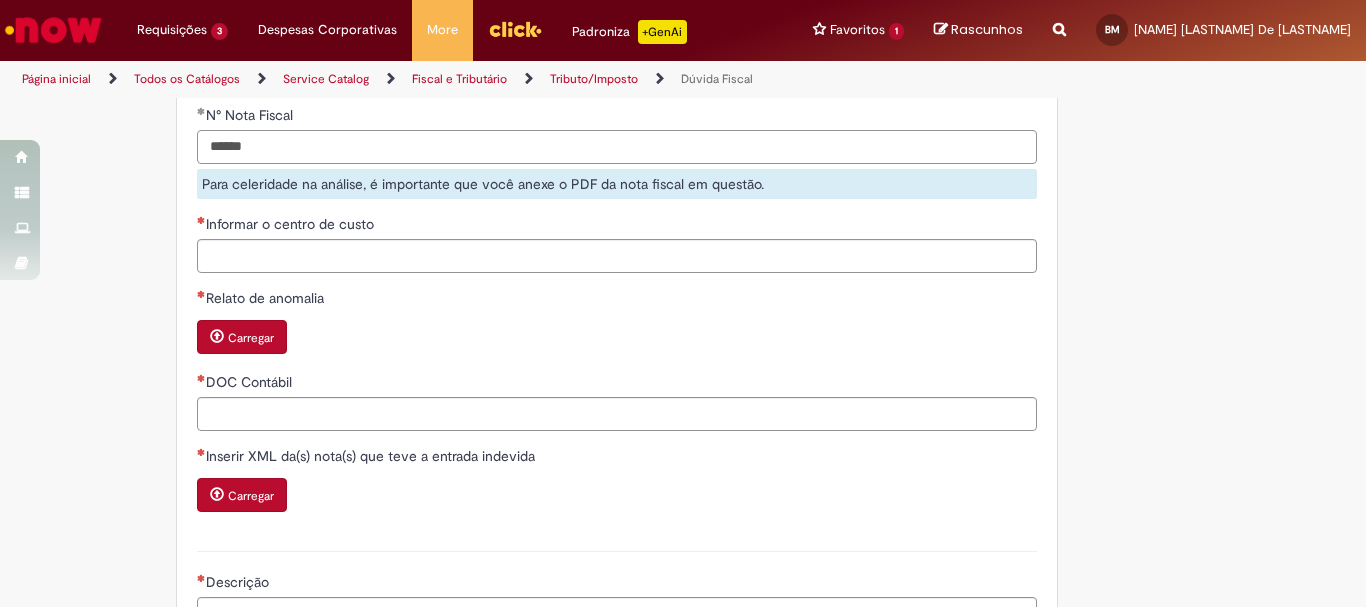 type on "******" 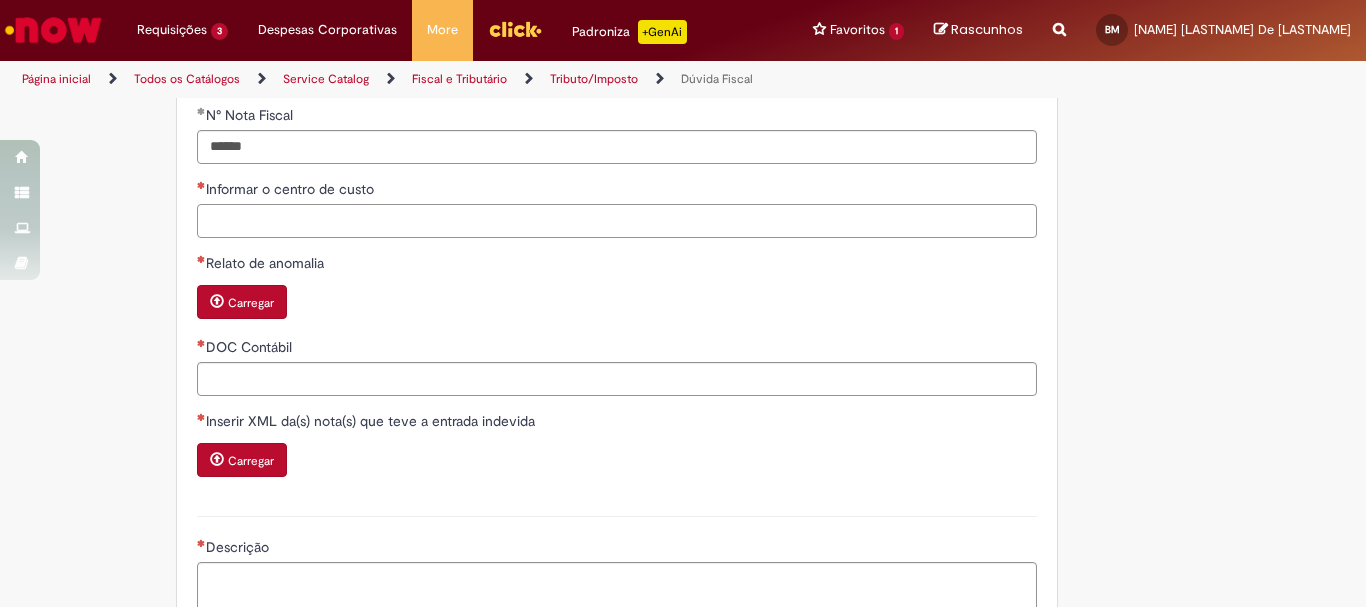 click on "**********" at bounding box center (617, 194) 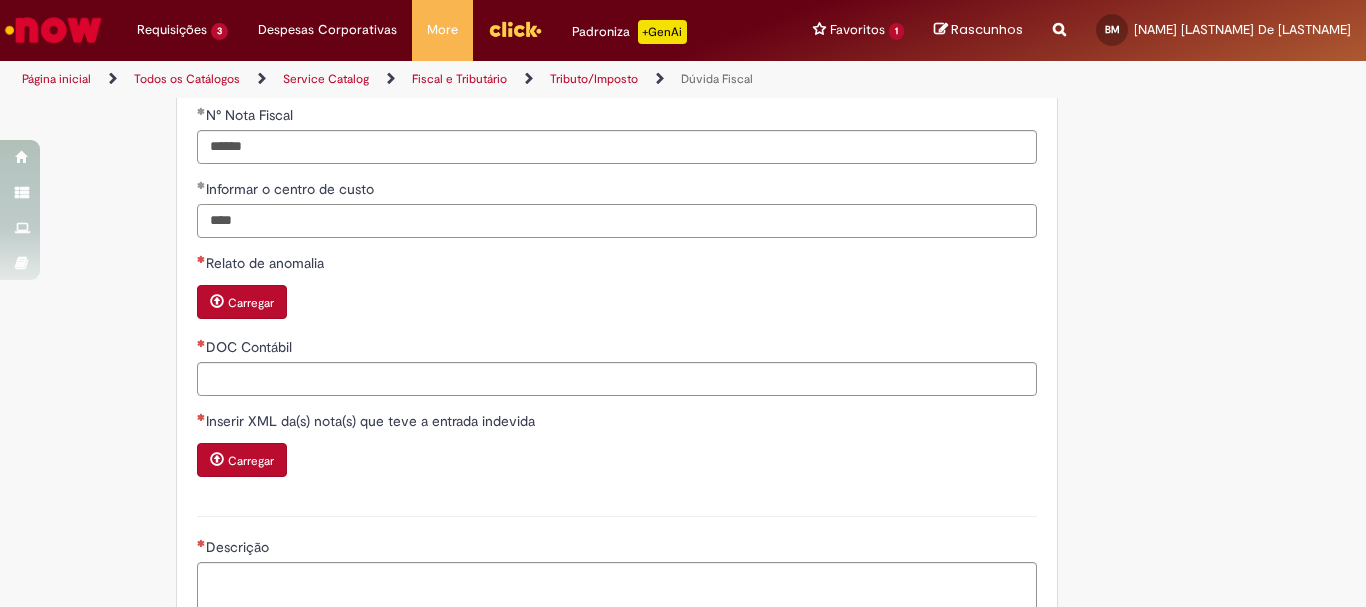 scroll, scrollTop: 1300, scrollLeft: 0, axis: vertical 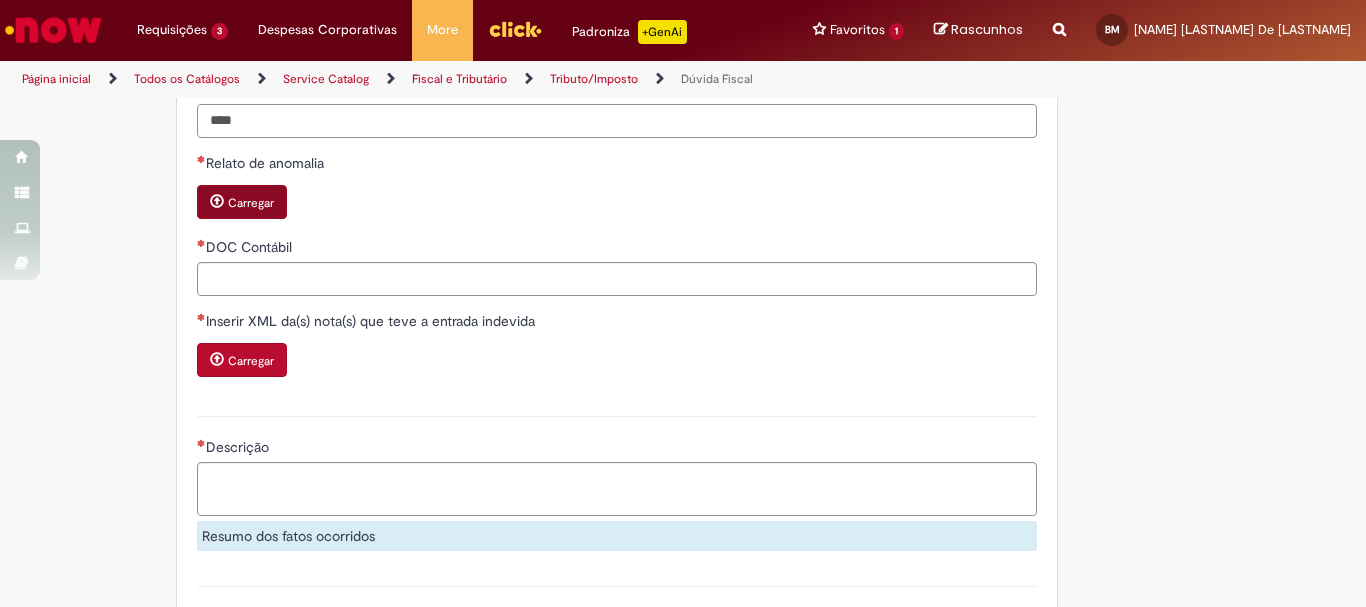 type on "****" 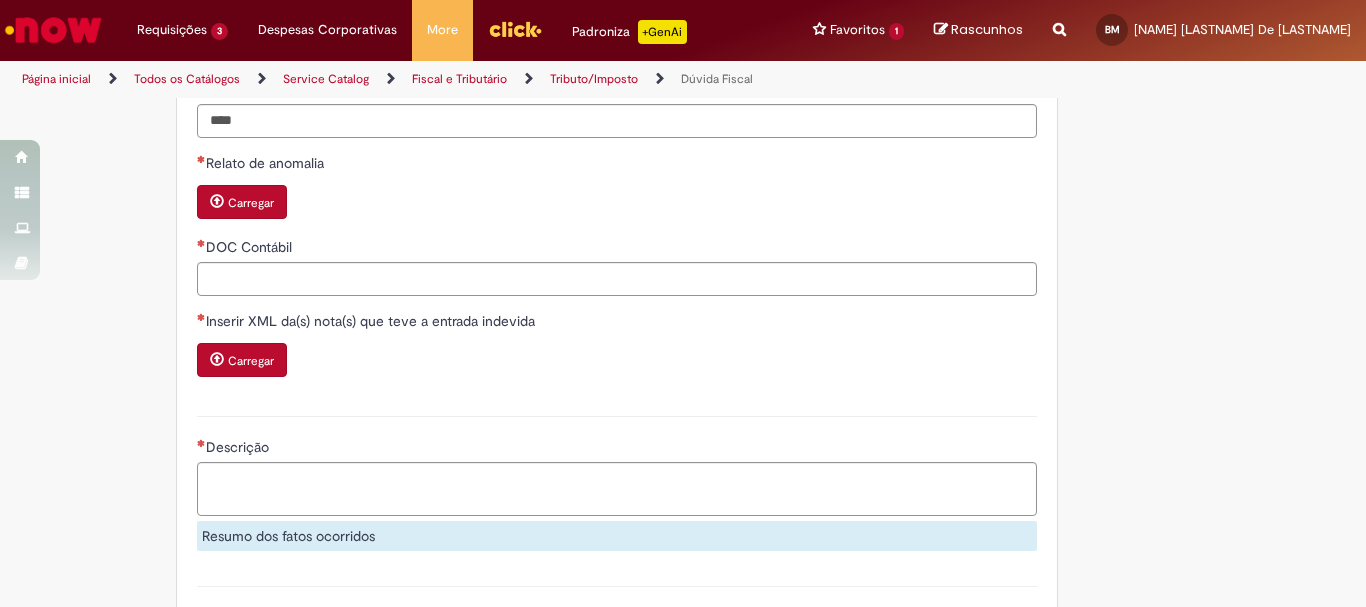click on "Carregar" at bounding box center [242, 202] 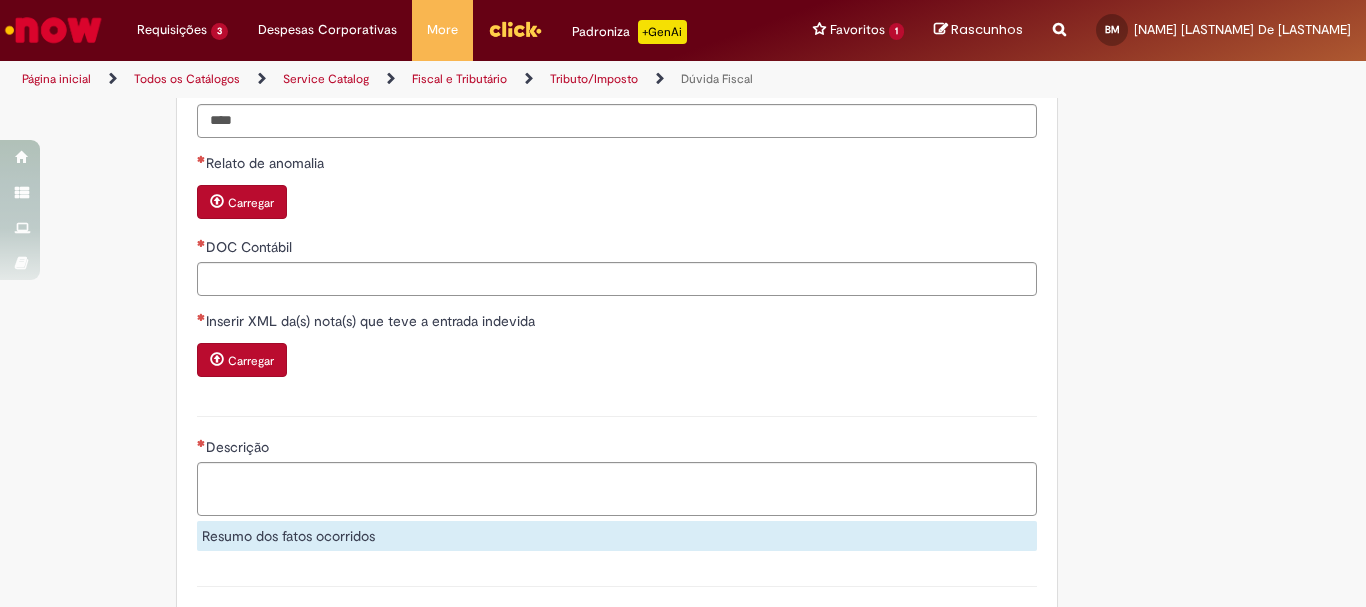 click on "Carregar" at bounding box center [251, 203] 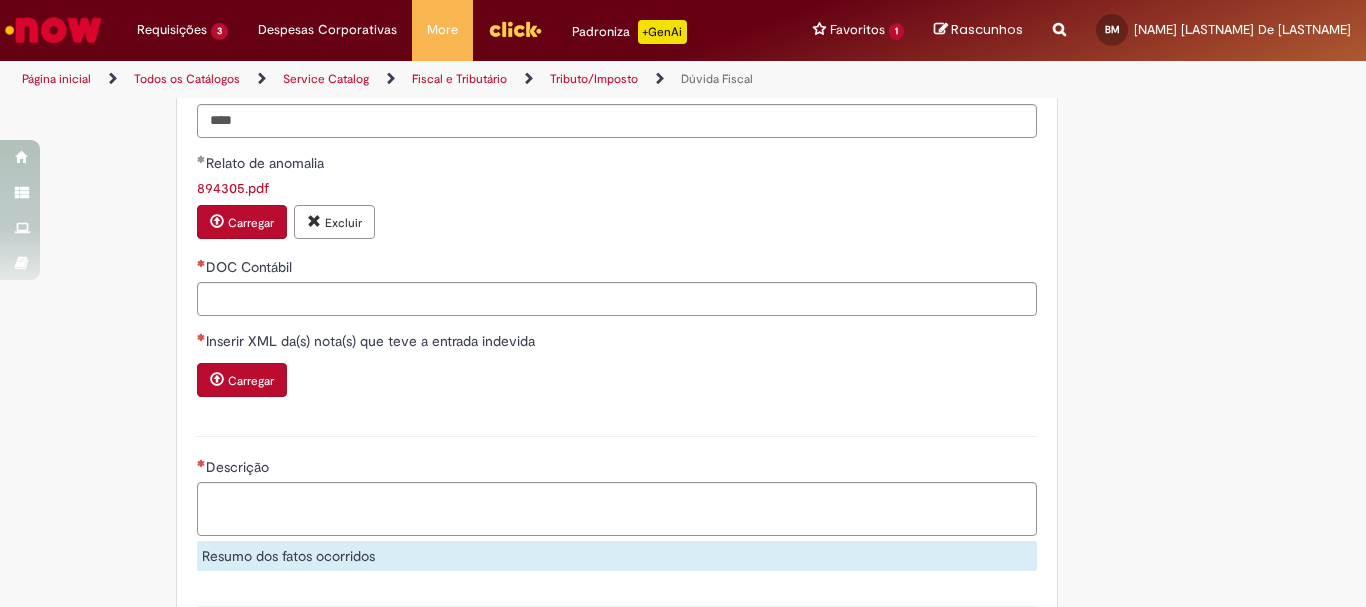 scroll, scrollTop: 1400, scrollLeft: 0, axis: vertical 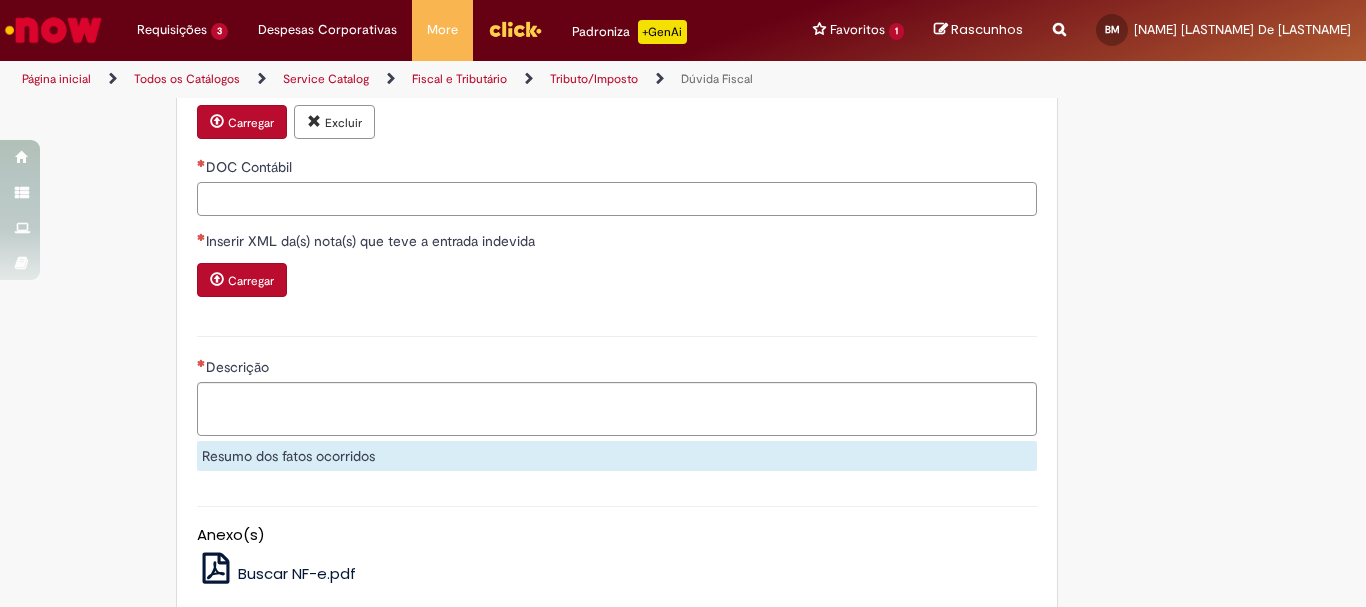 click on "DOC Contábil" at bounding box center (617, 199) 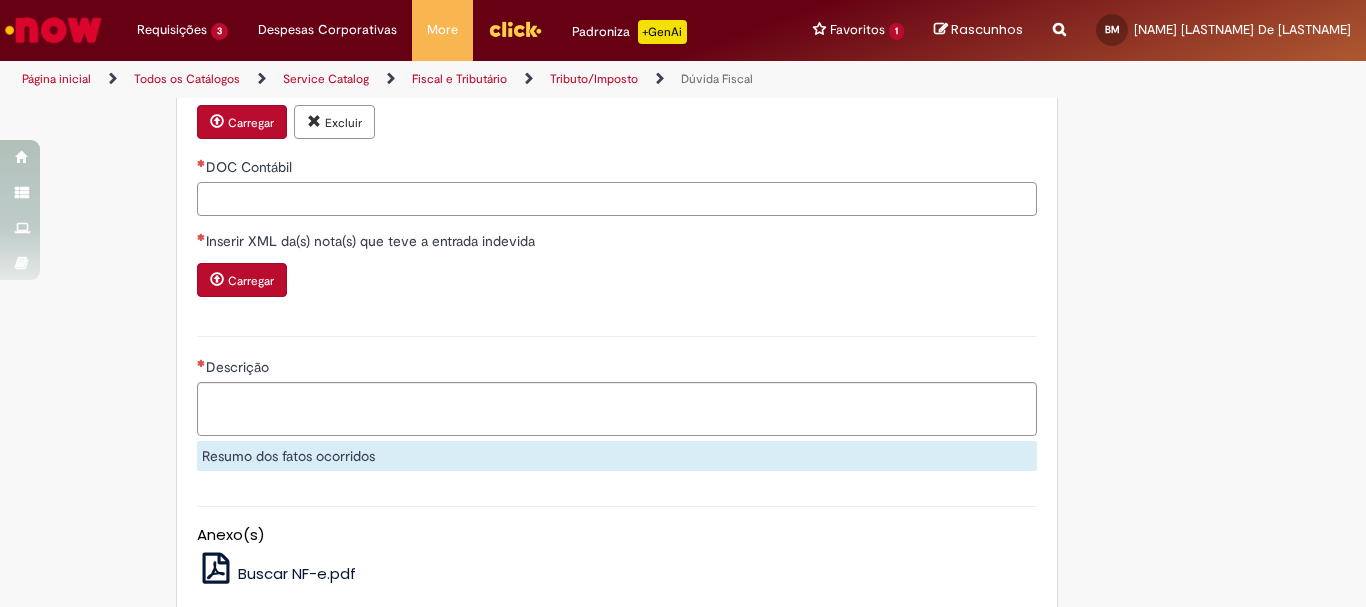 paste on "**********" 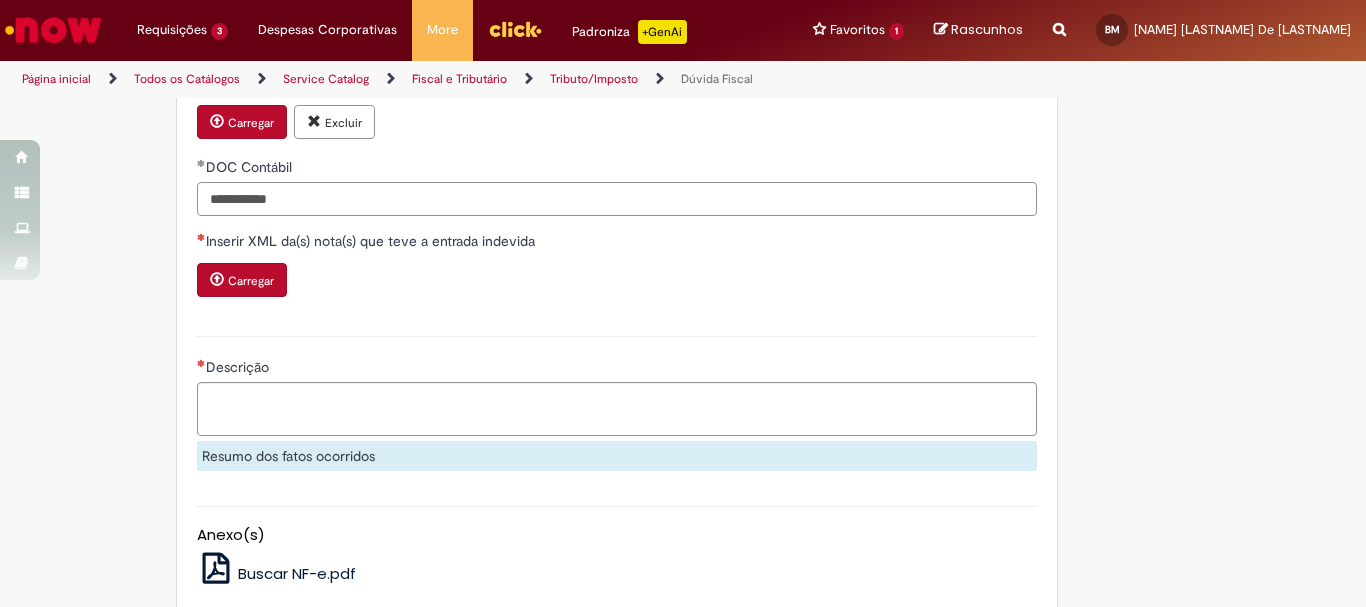 click on "**********" at bounding box center (617, 199) 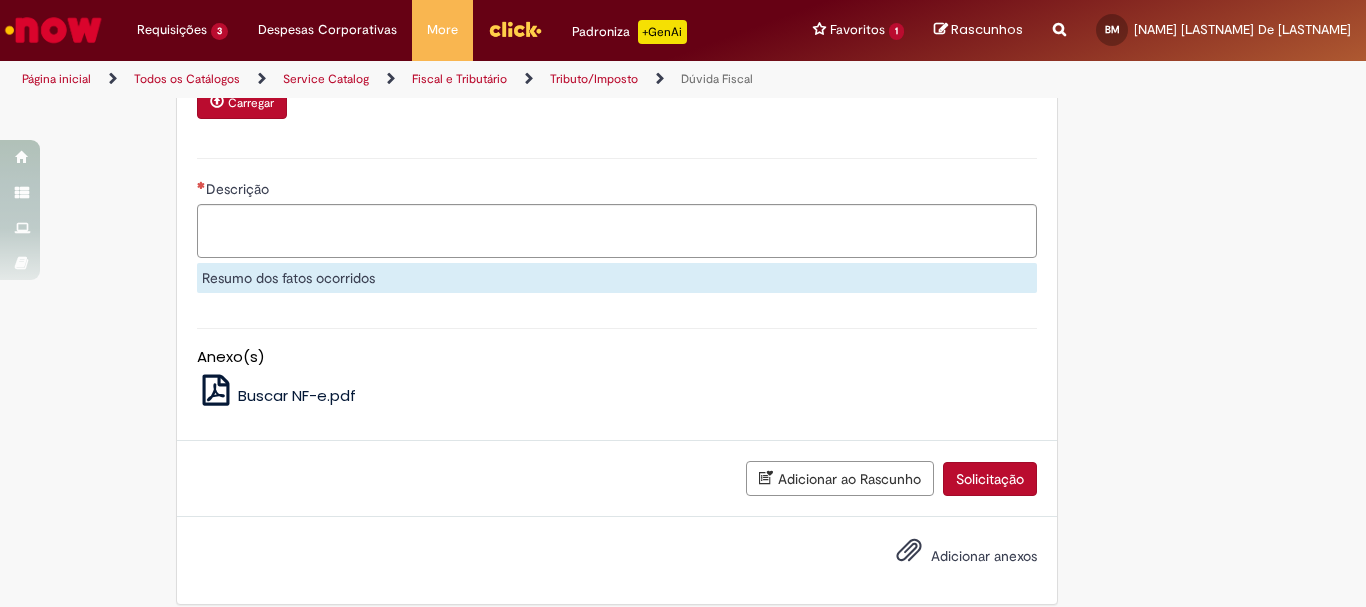scroll, scrollTop: 1378, scrollLeft: 0, axis: vertical 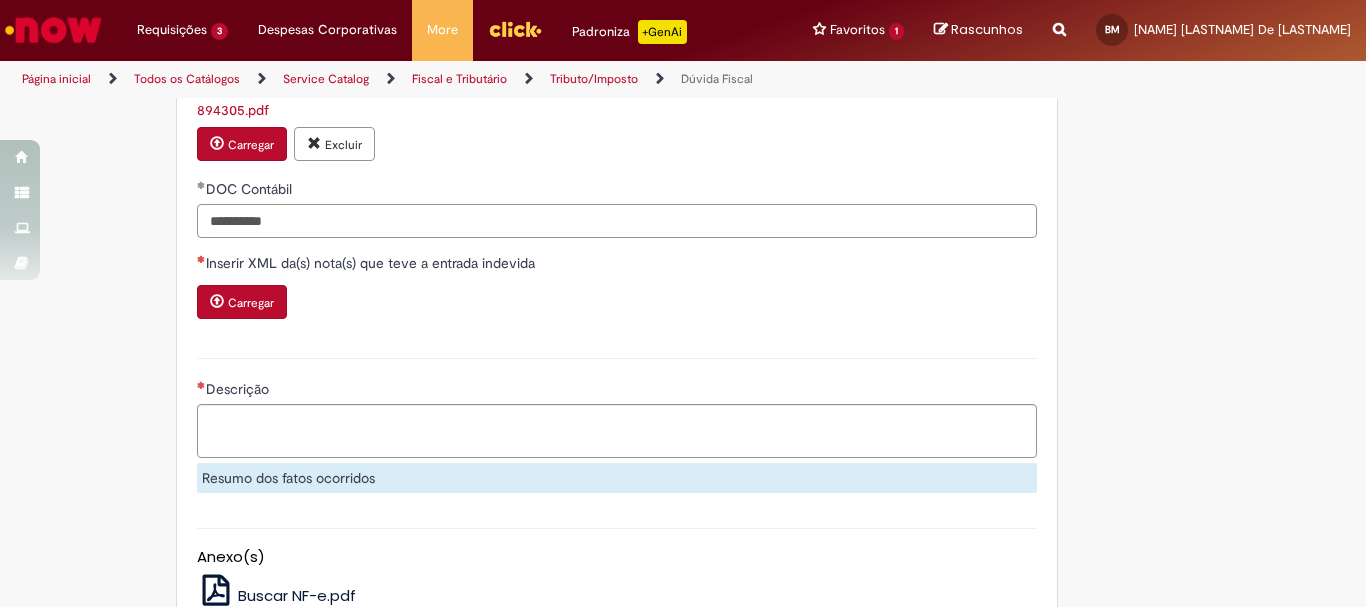 type on "**********" 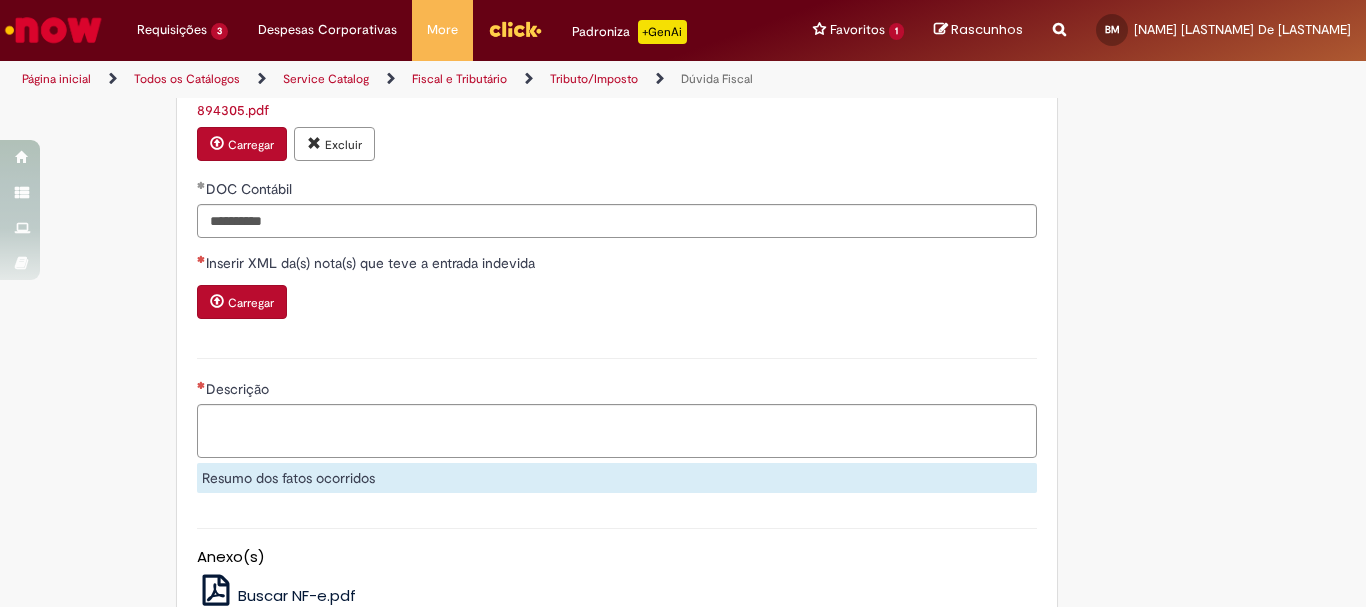 click on "Carregar" at bounding box center [251, 303] 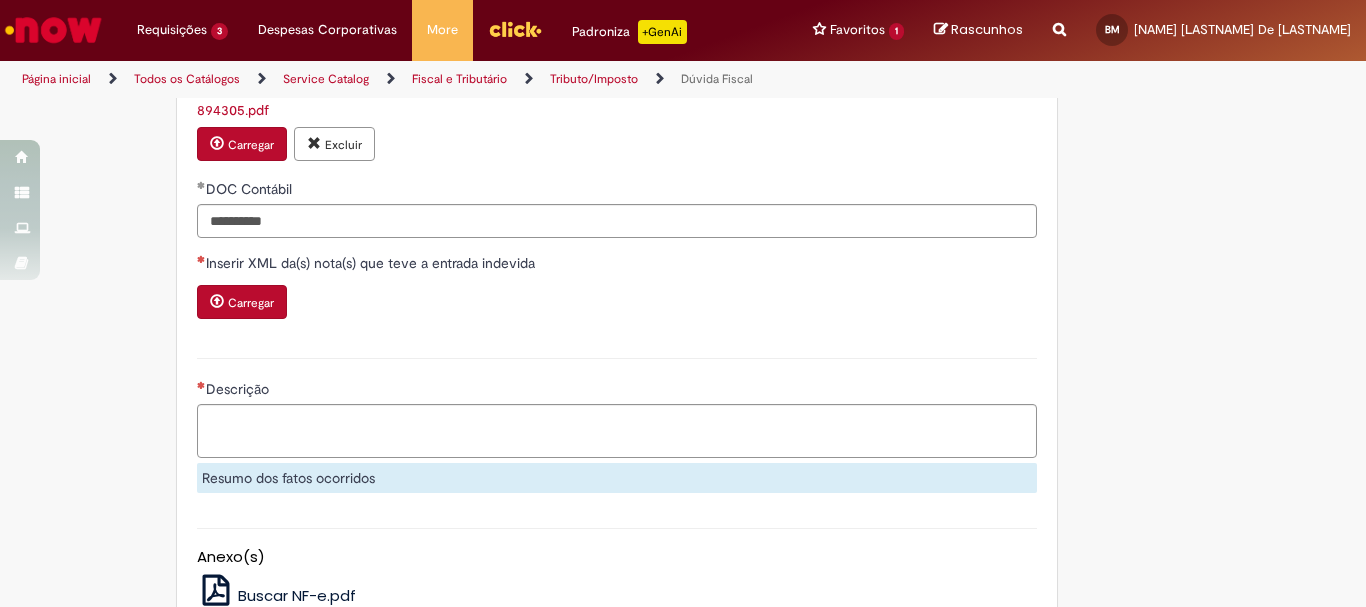 scroll, scrollTop: 1478, scrollLeft: 0, axis: vertical 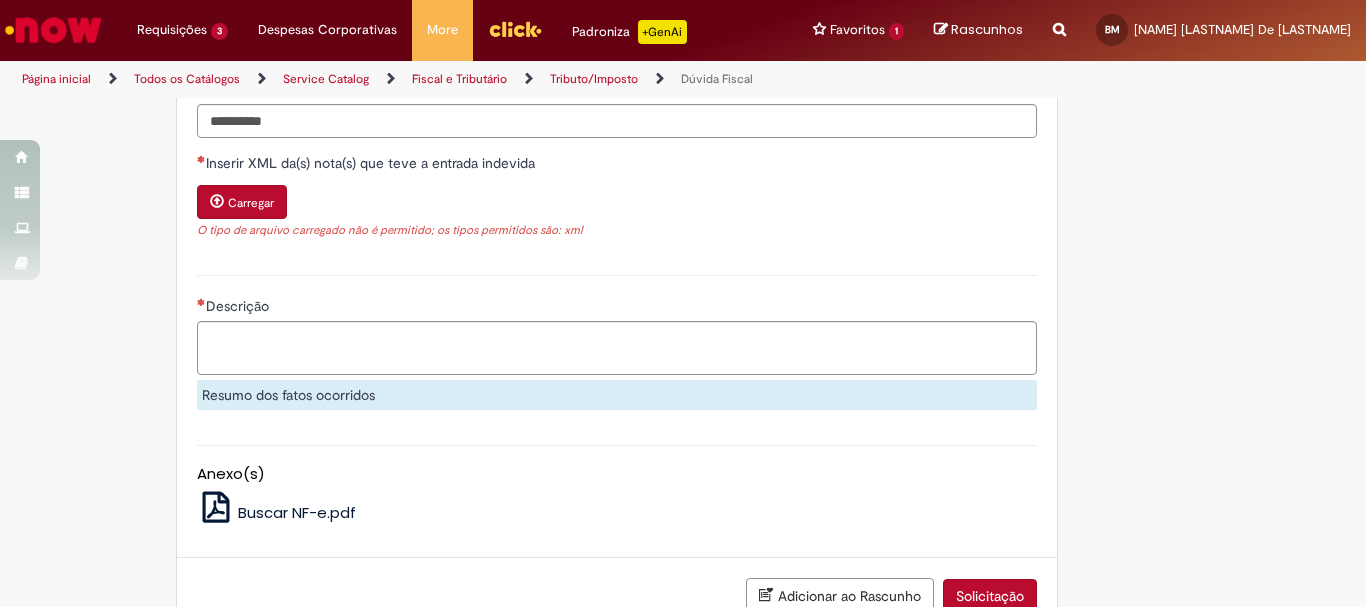 click on "Carregar" at bounding box center [242, 202] 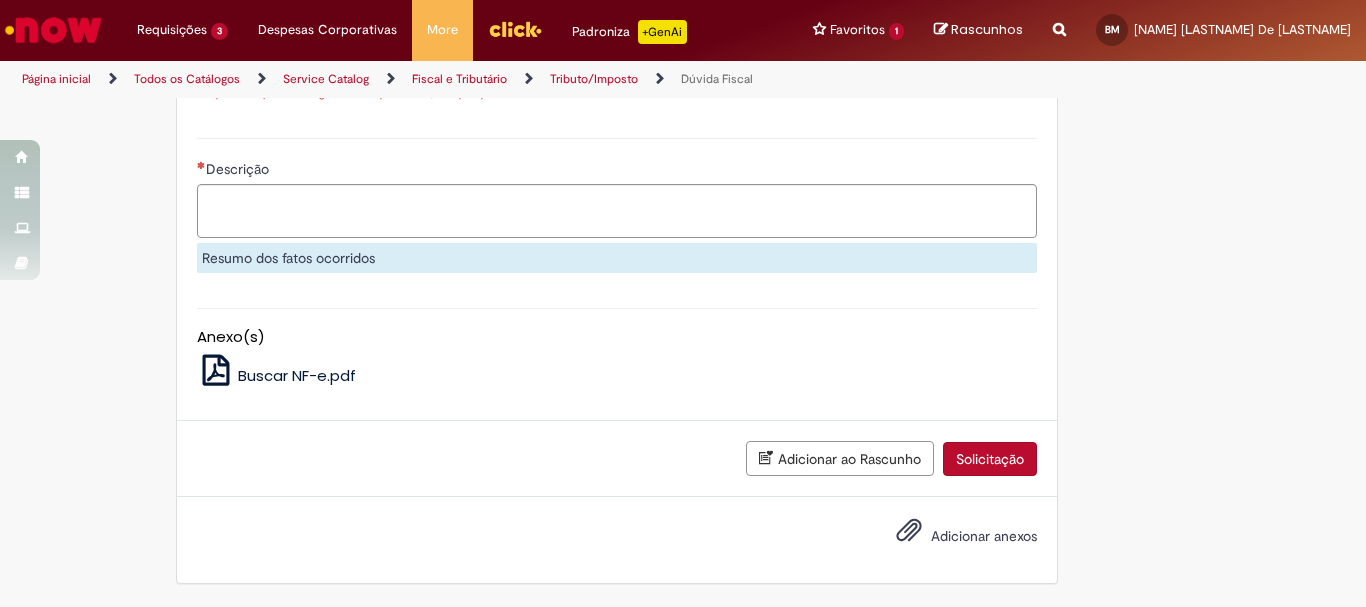 scroll, scrollTop: 1478, scrollLeft: 0, axis: vertical 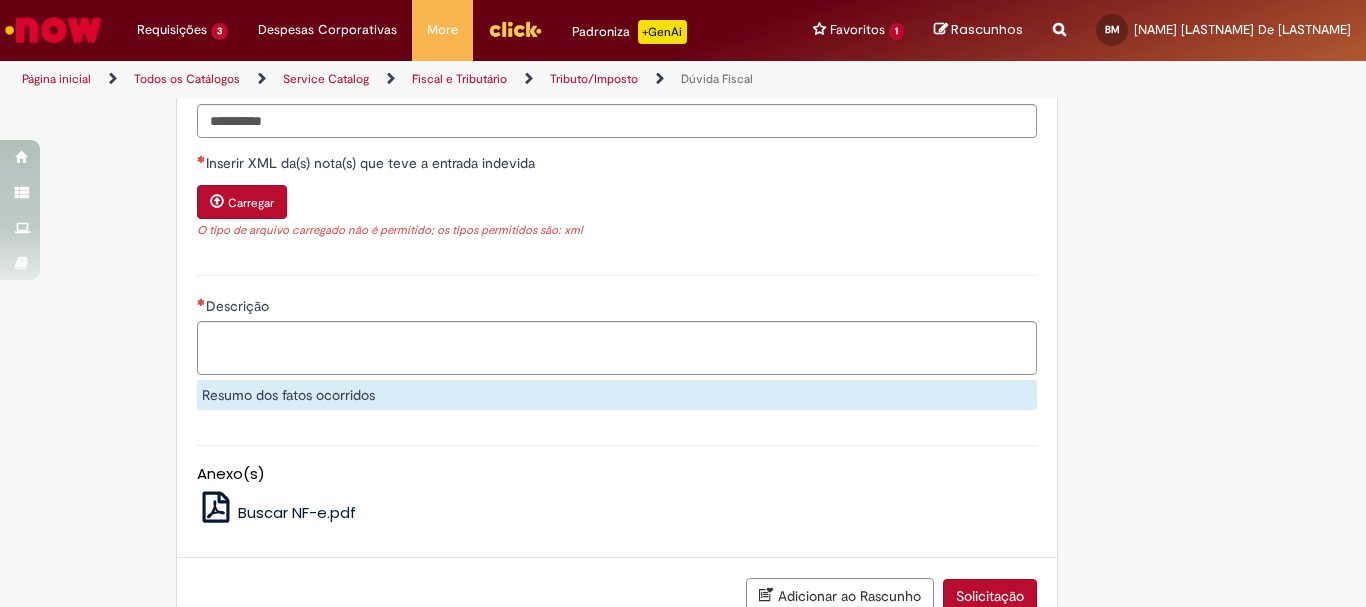 click on "Carregar" at bounding box center [242, 202] 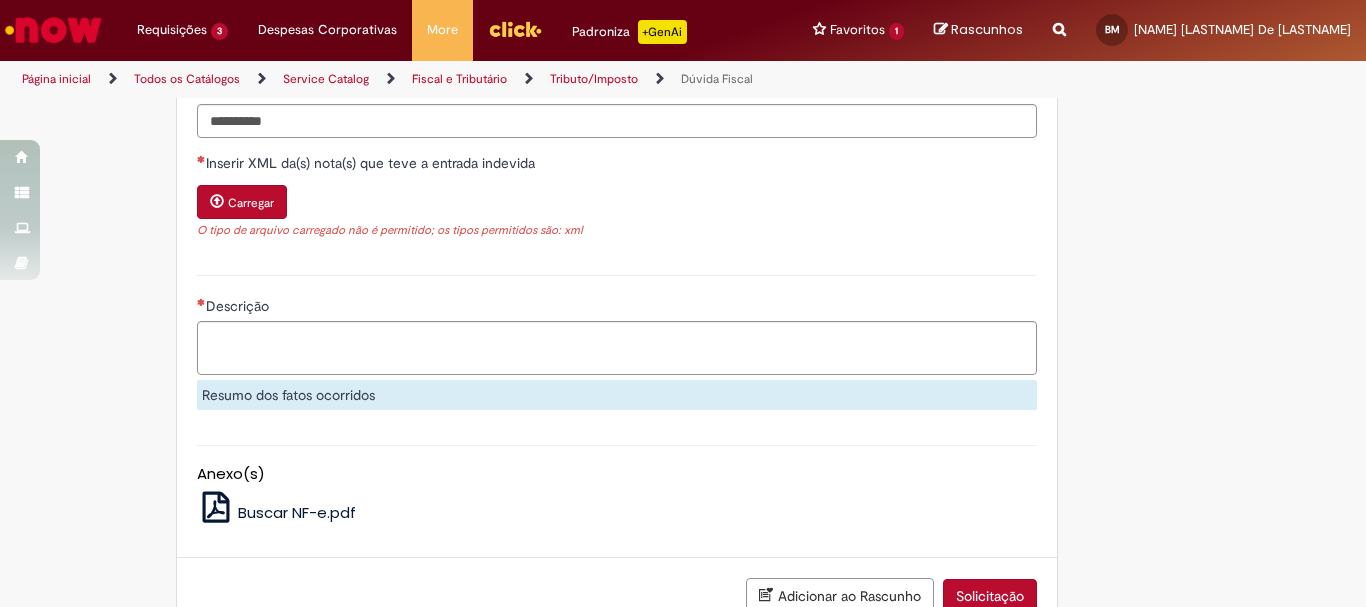 click on "Carregar" at bounding box center [242, 202] 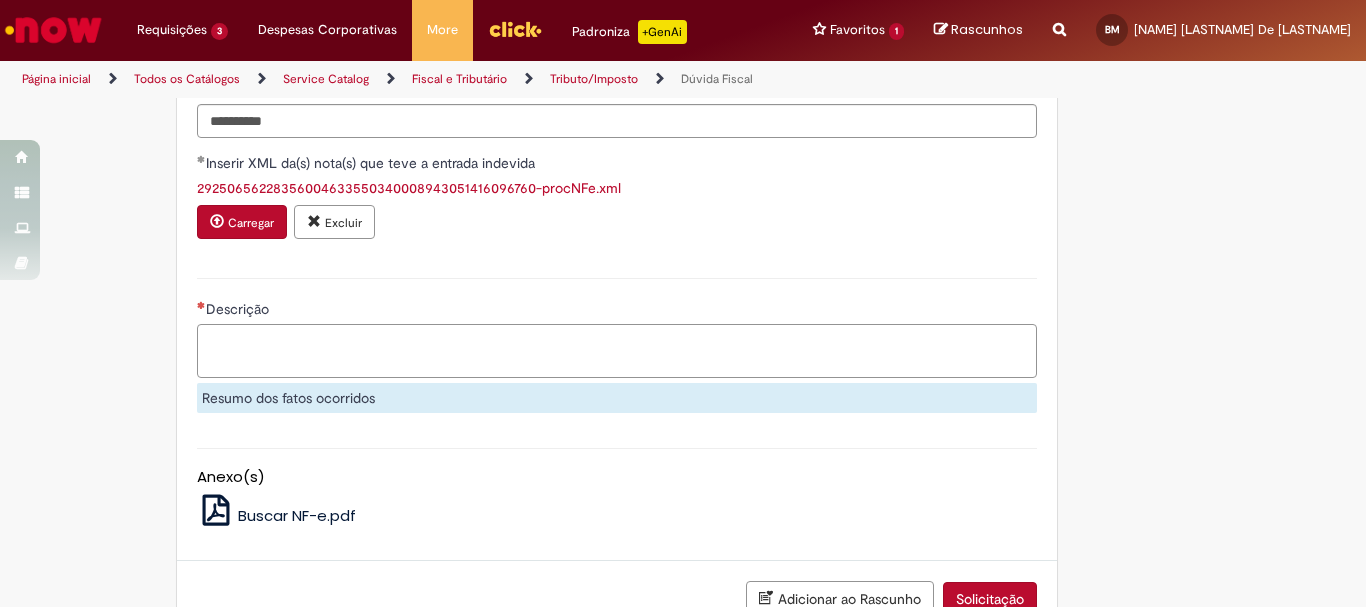 click on "Descrição" at bounding box center [617, 351] 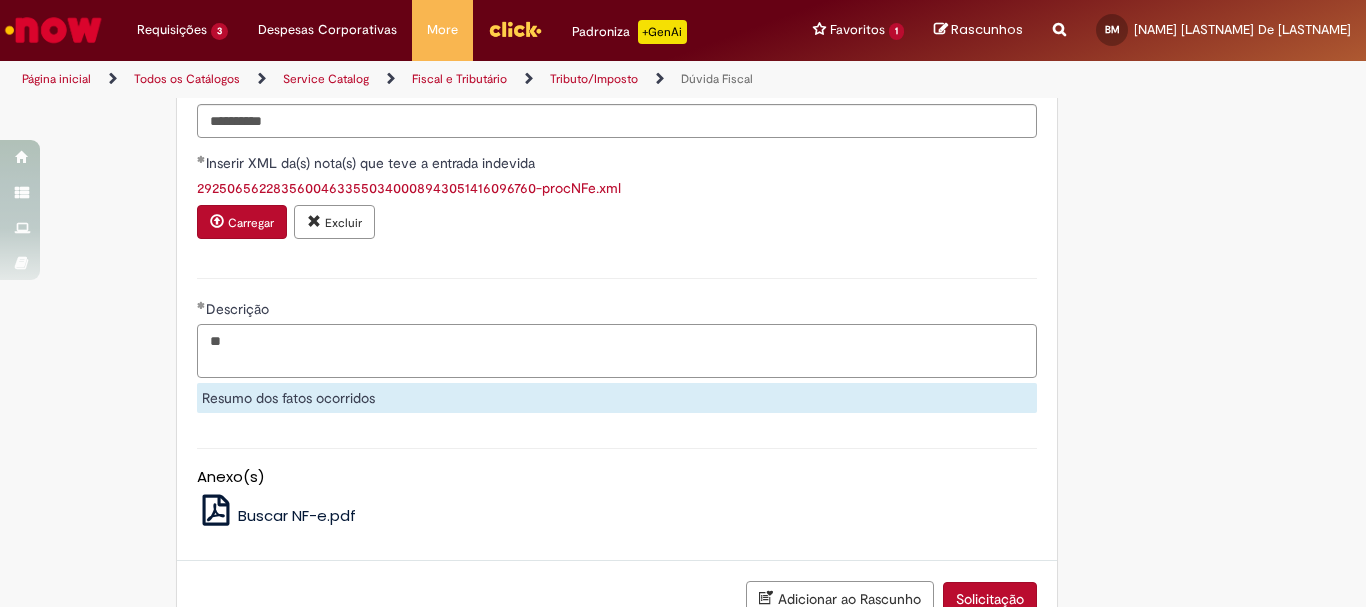type on "*" 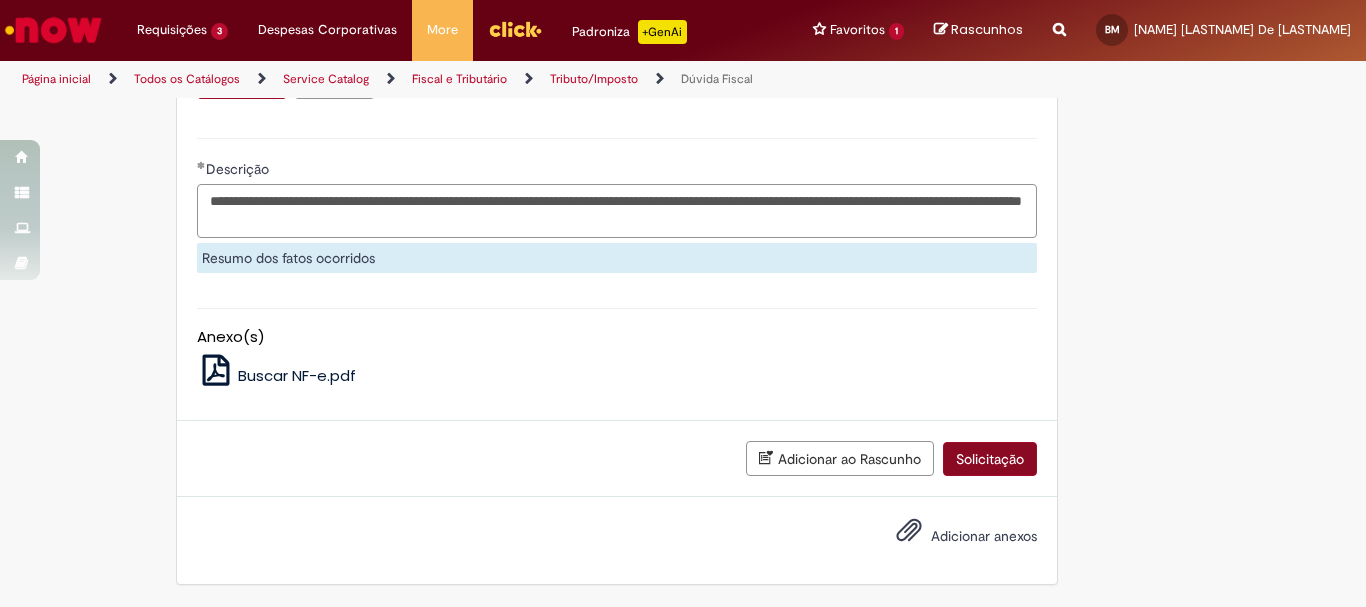 type on "**********" 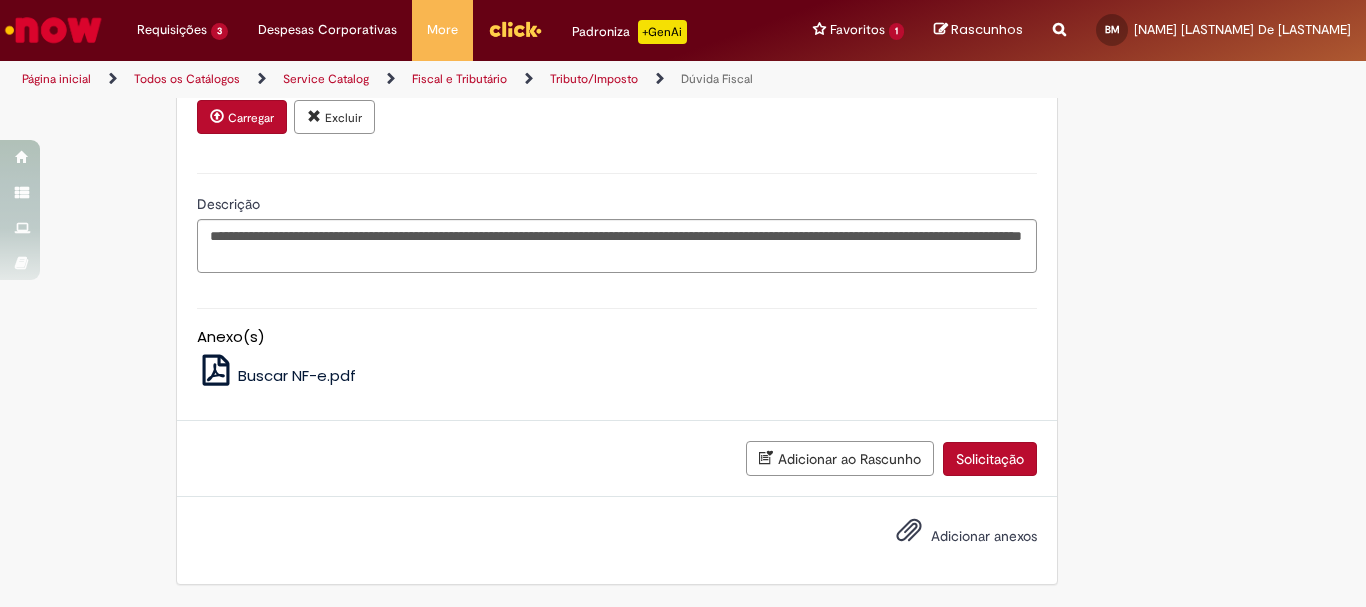 click on "Solicitação" at bounding box center [990, 459] 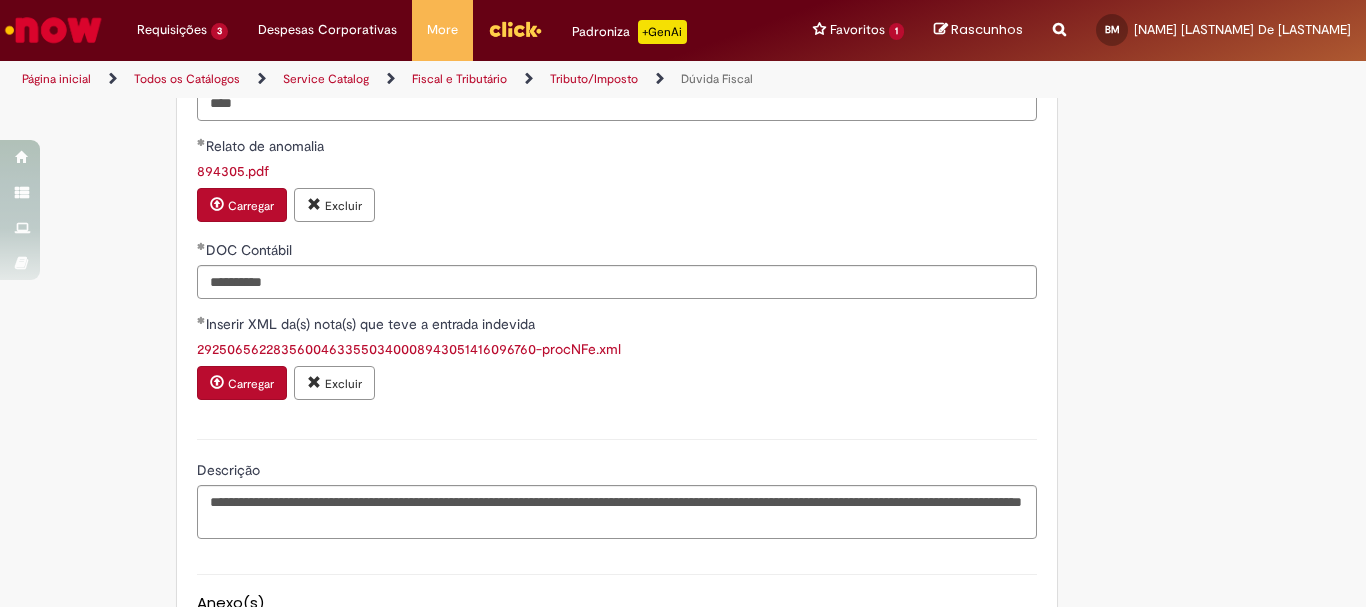 scroll, scrollTop: 1217, scrollLeft: 0, axis: vertical 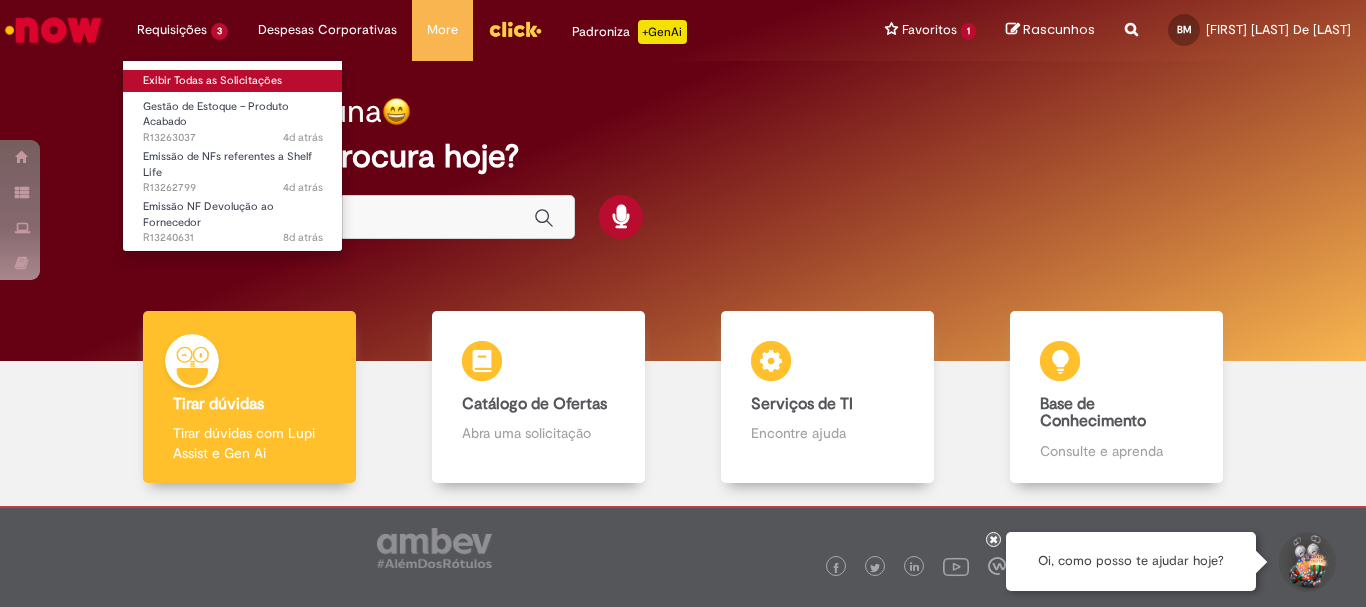 click on "Exibir Todas as Solicitações" at bounding box center [233, 79] 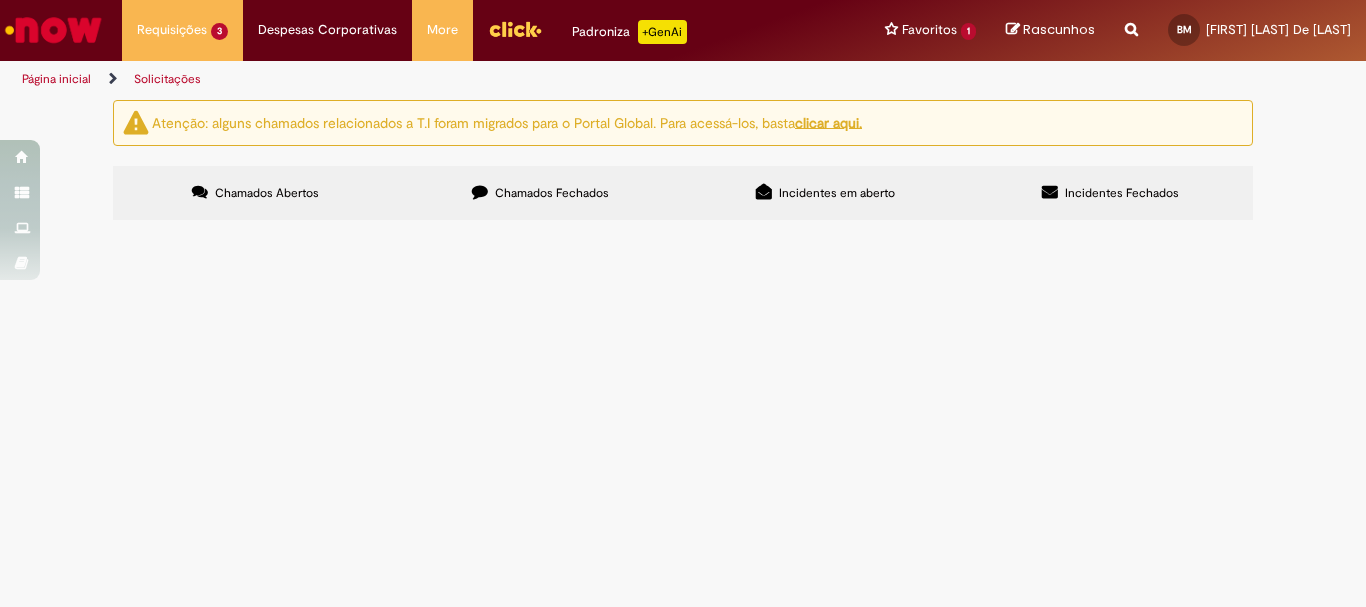 click on "Chamados Fechados" at bounding box center [540, 193] 